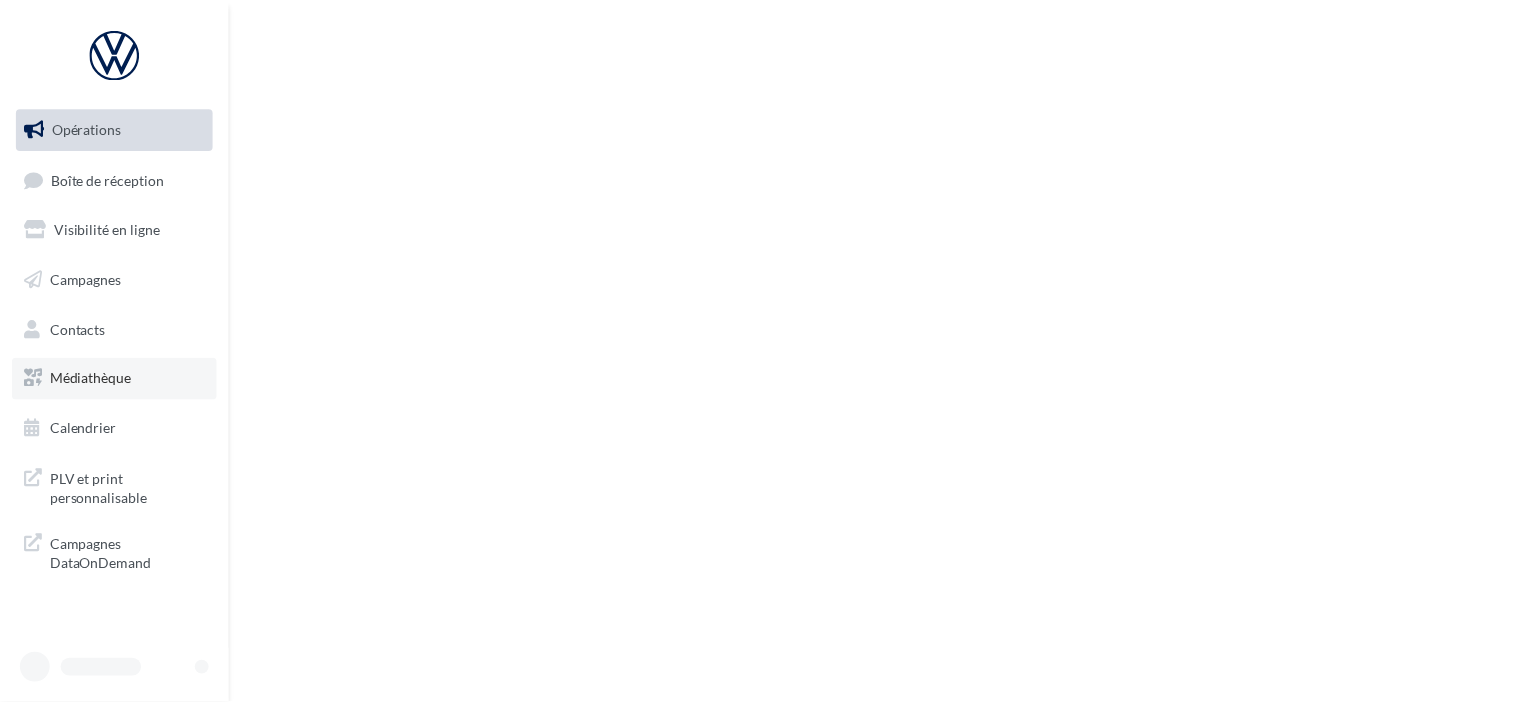 scroll, scrollTop: 0, scrollLeft: 0, axis: both 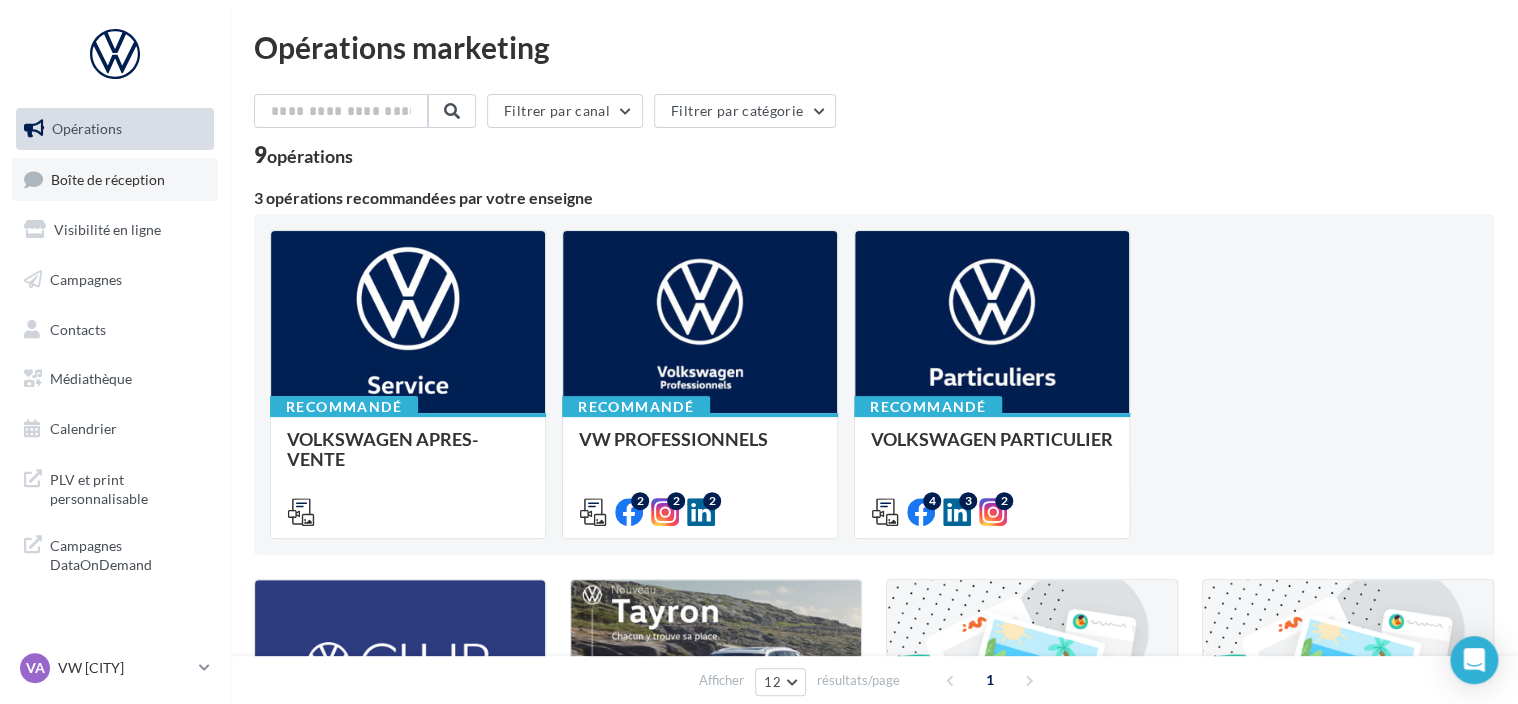 click on "Boîte de réception" at bounding box center [108, 178] 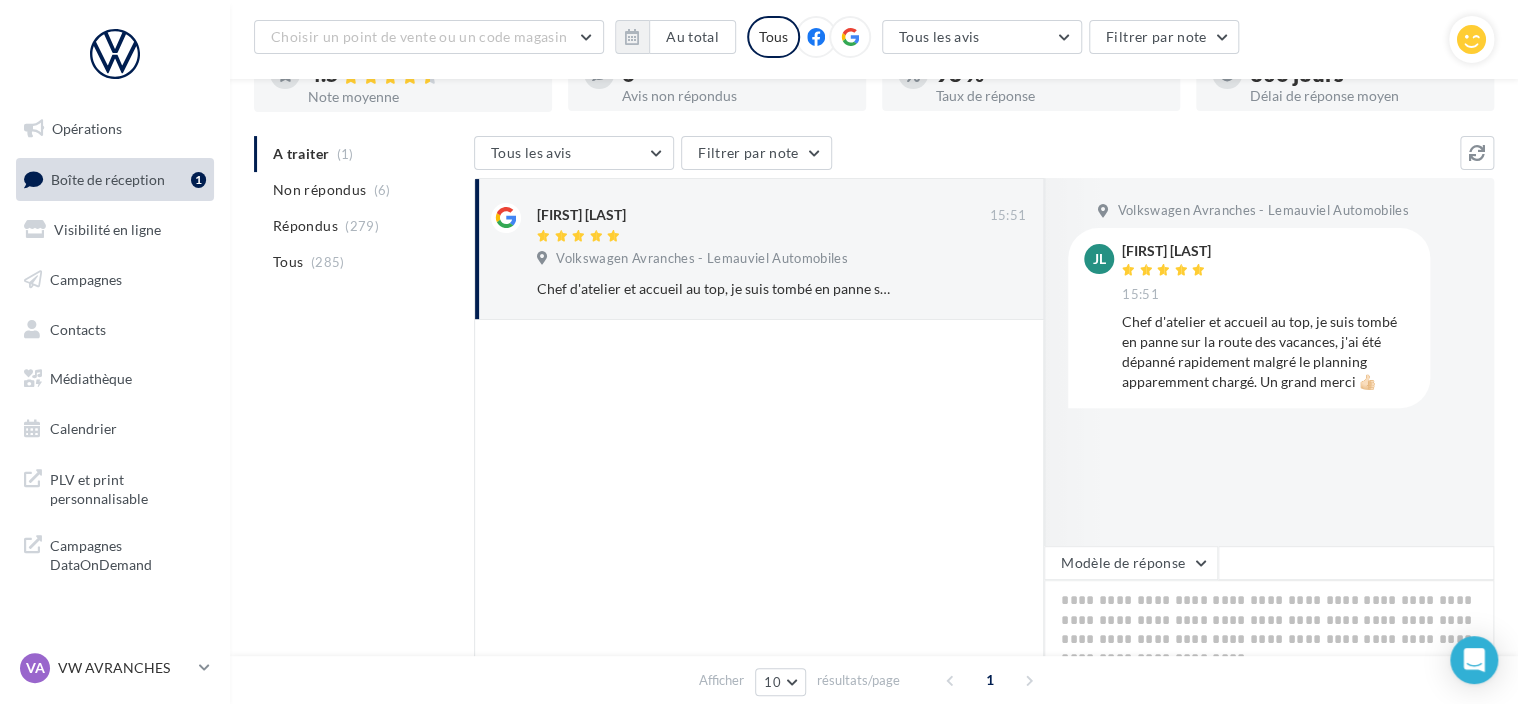 scroll, scrollTop: 156, scrollLeft: 0, axis: vertical 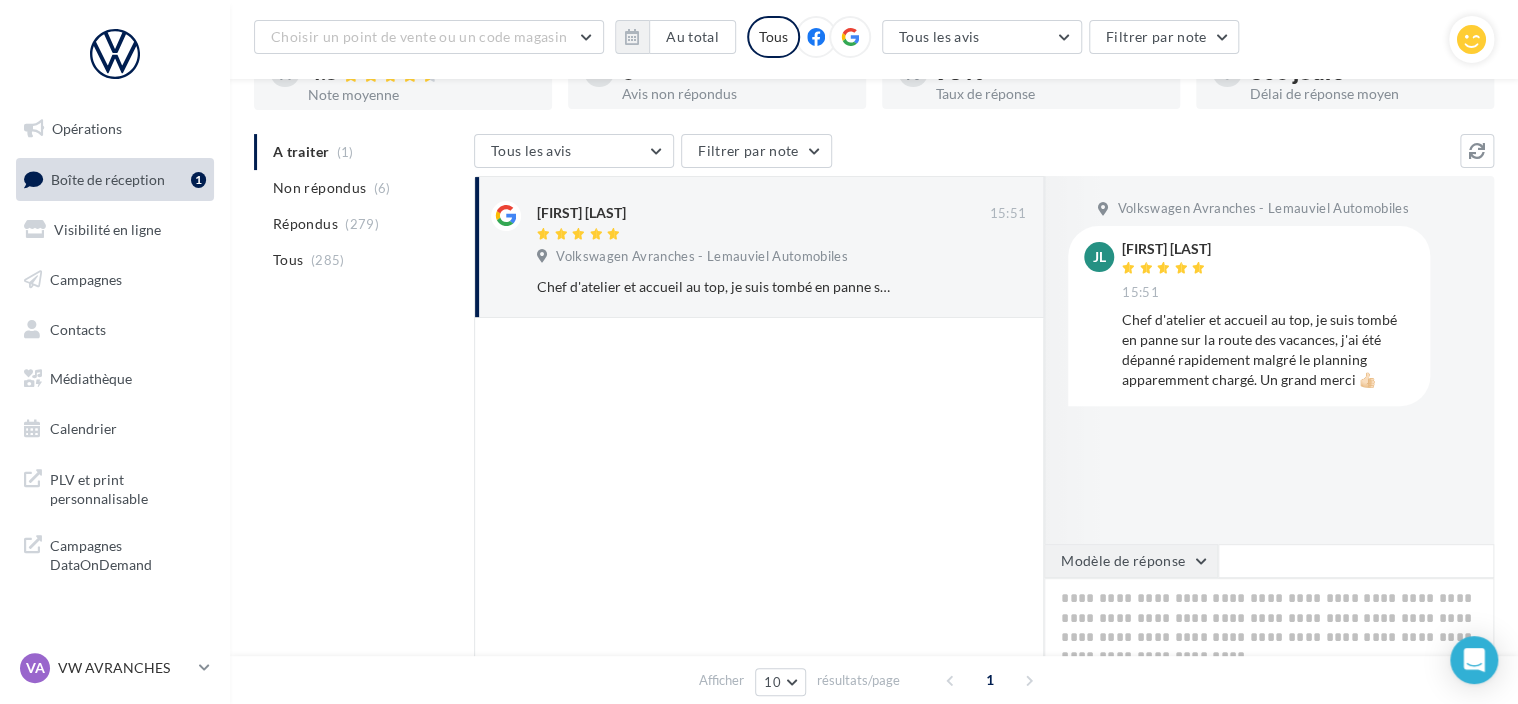click on "Modèle de réponse" at bounding box center (1131, 561) 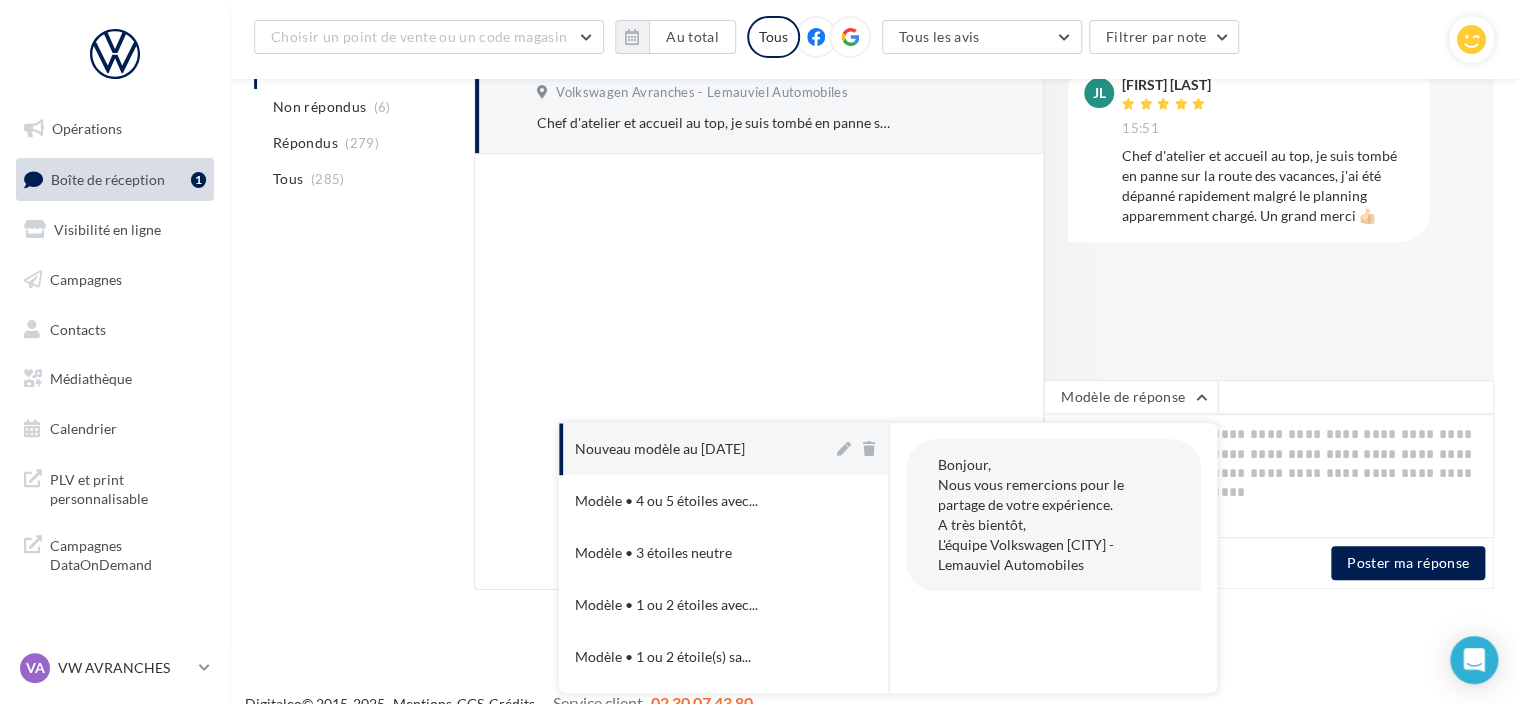 scroll, scrollTop: 320, scrollLeft: 0, axis: vertical 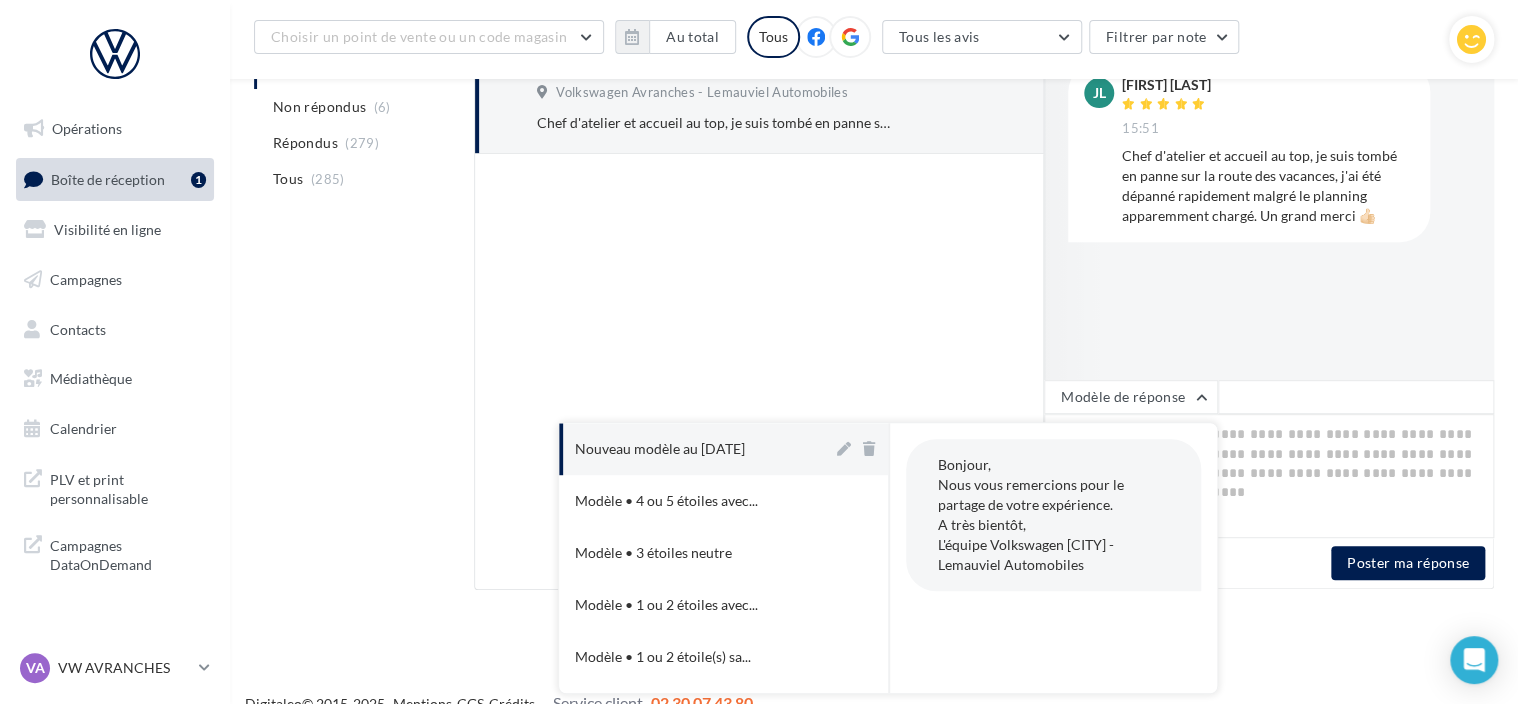click on "Générer une réponse" at bounding box center (1192, 563) 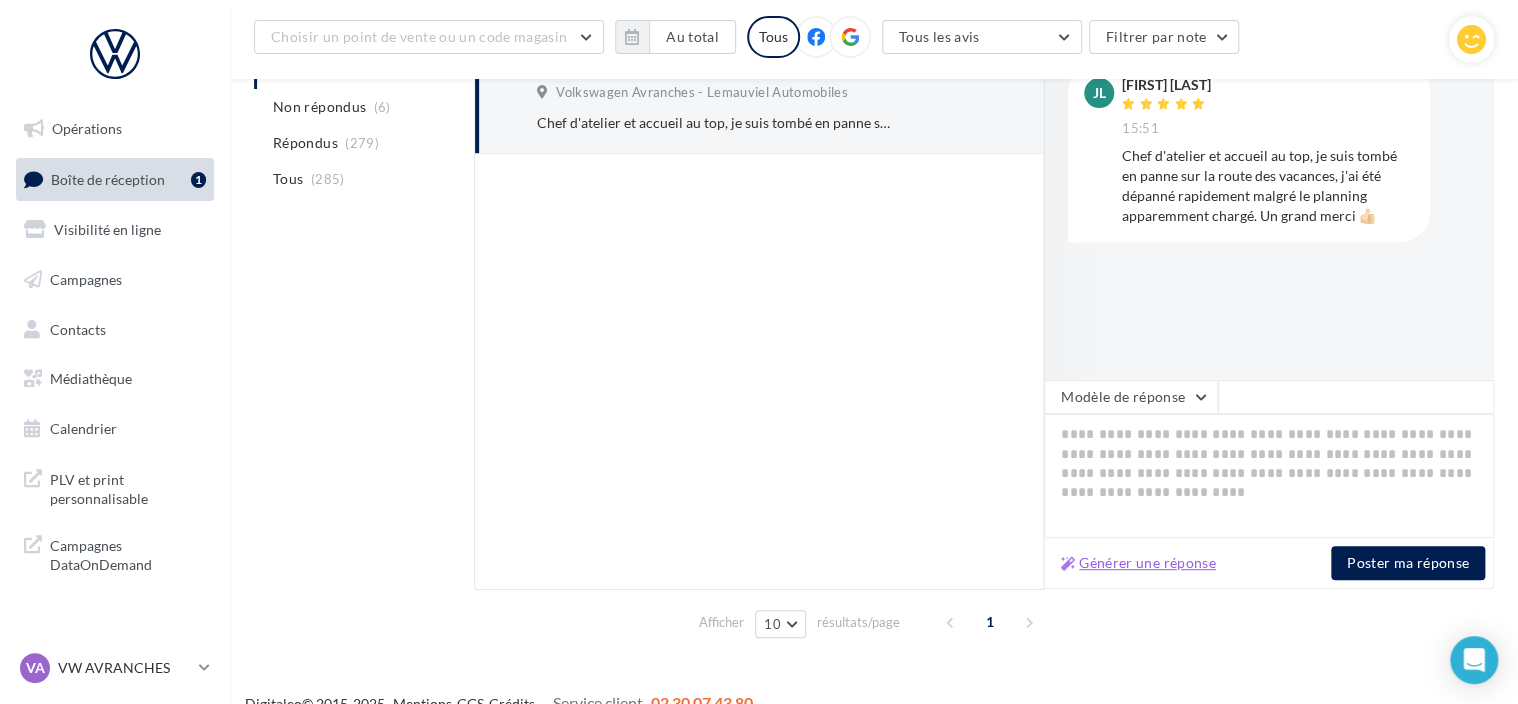 click on "Générer une réponse" at bounding box center (1138, 563) 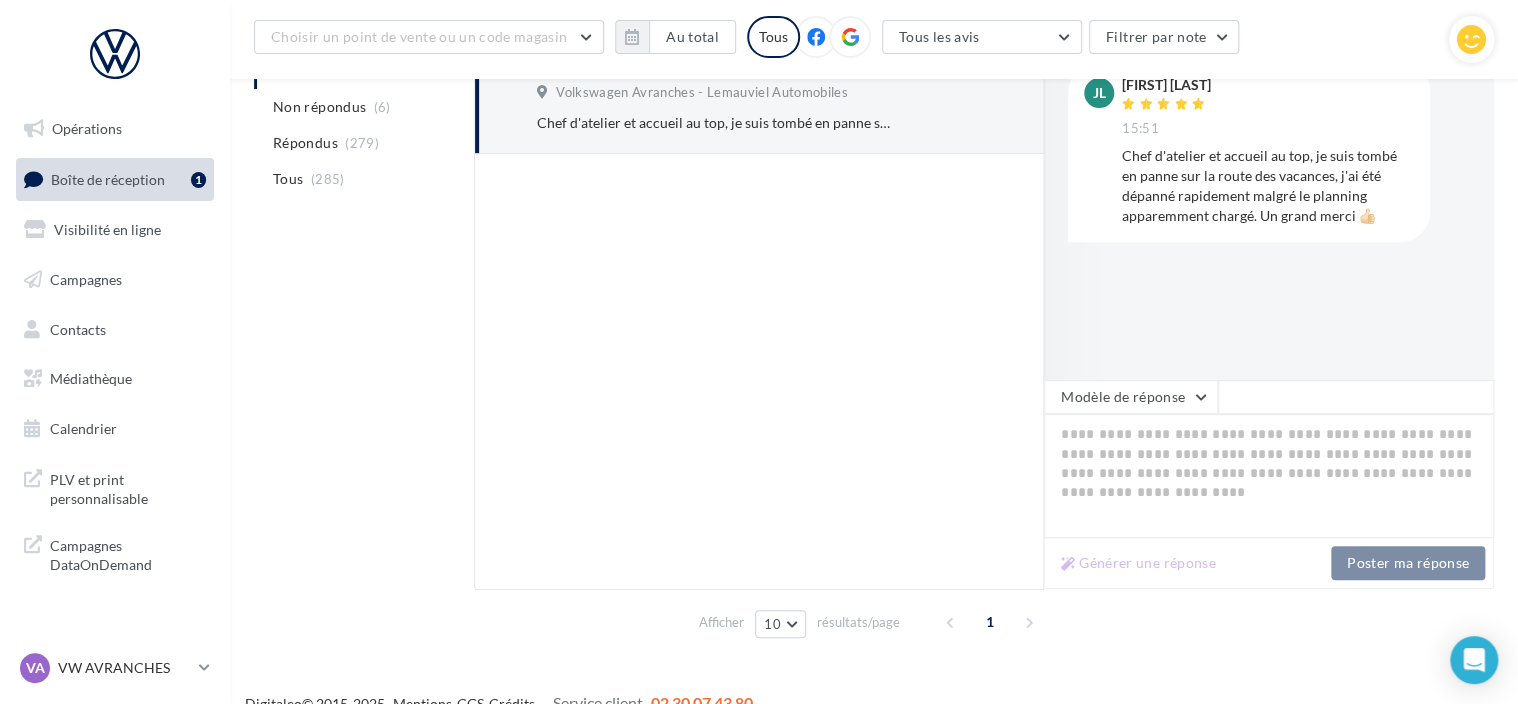 type on "**********" 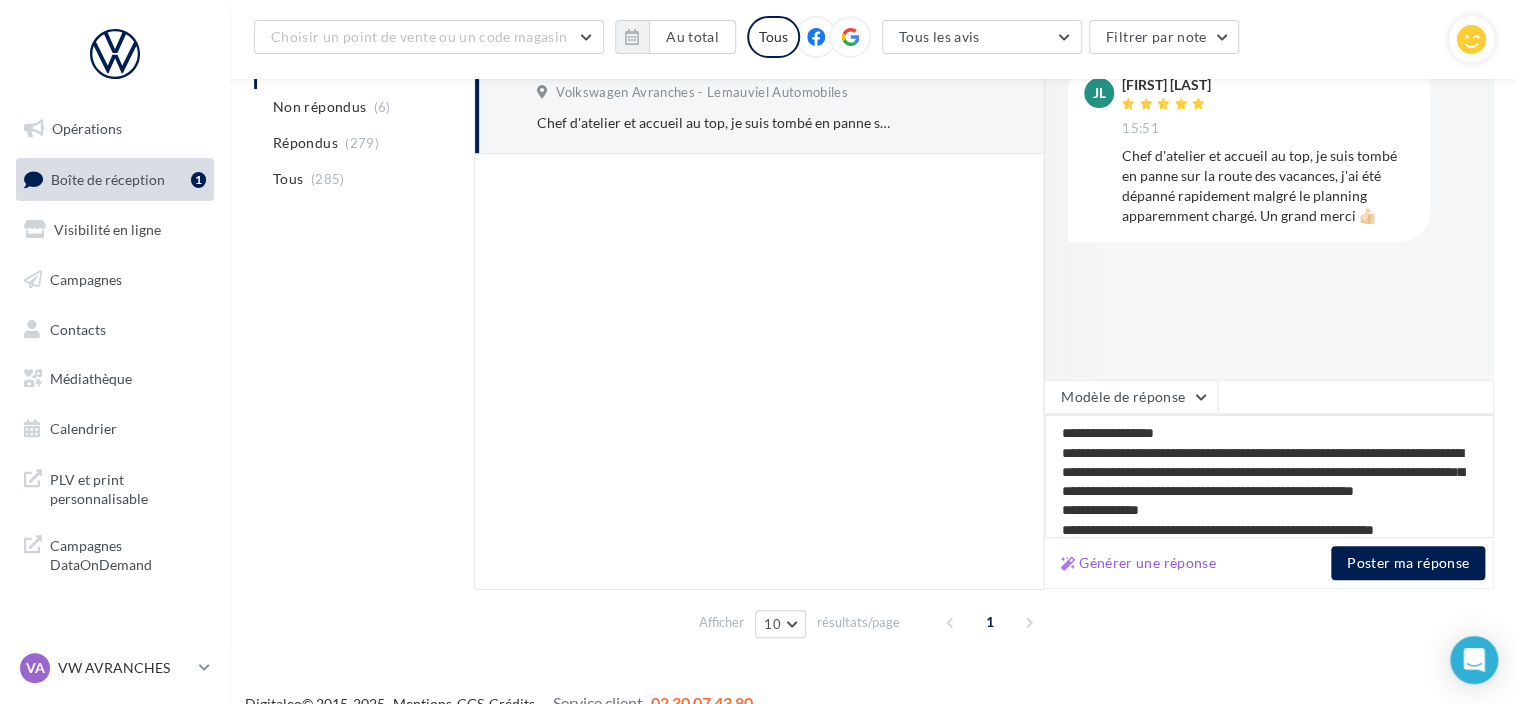 drag, startPoint x: 1160, startPoint y: 424, endPoint x: 1046, endPoint y: 439, distance: 114.982605 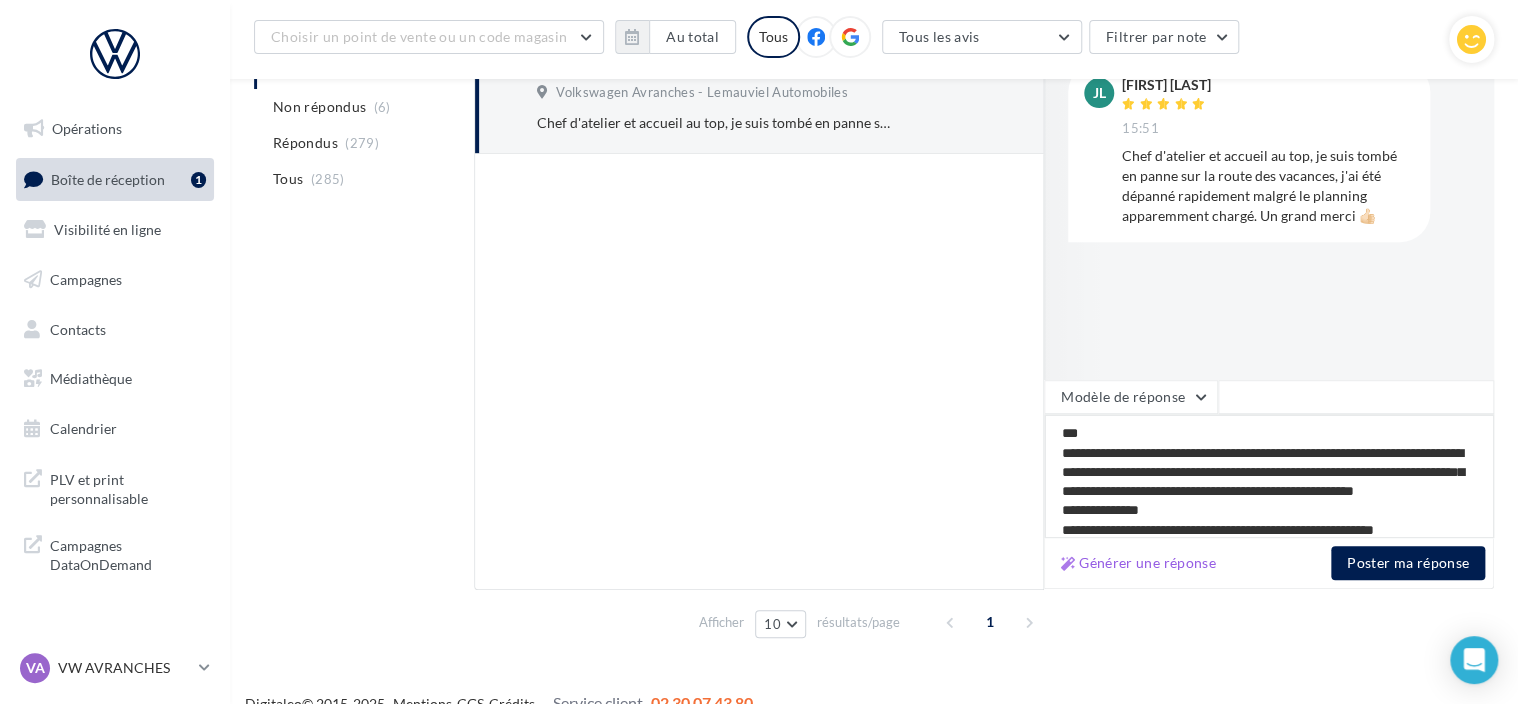 type on "**********" 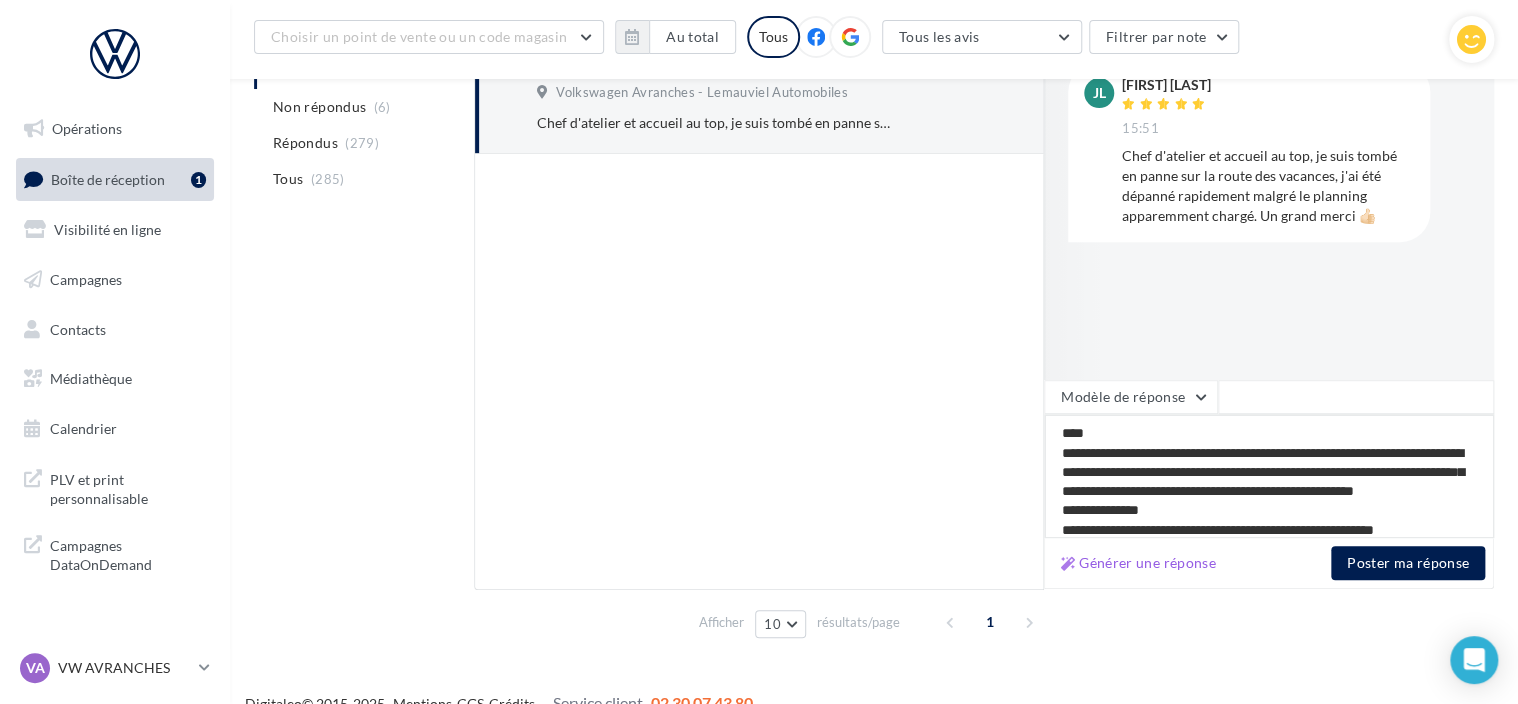 type on "**********" 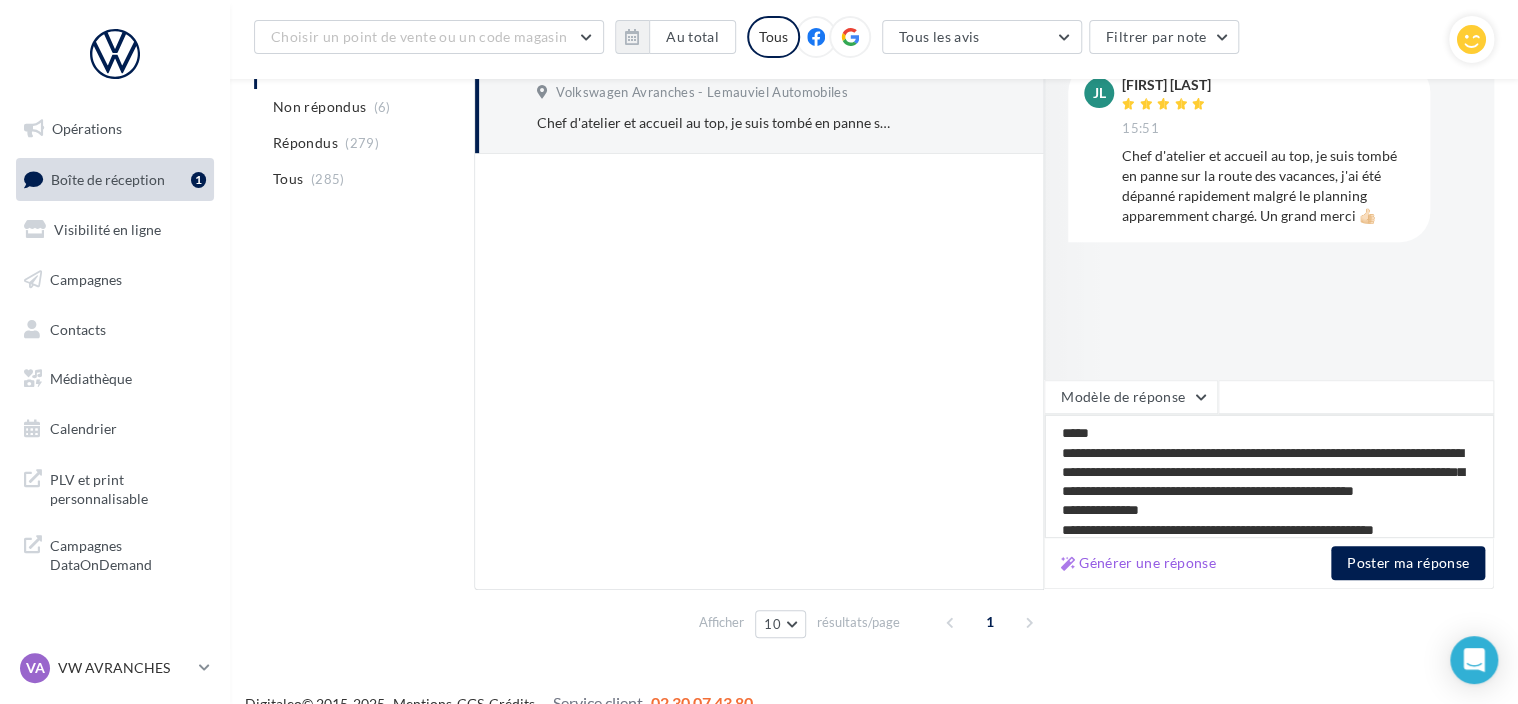 type on "**********" 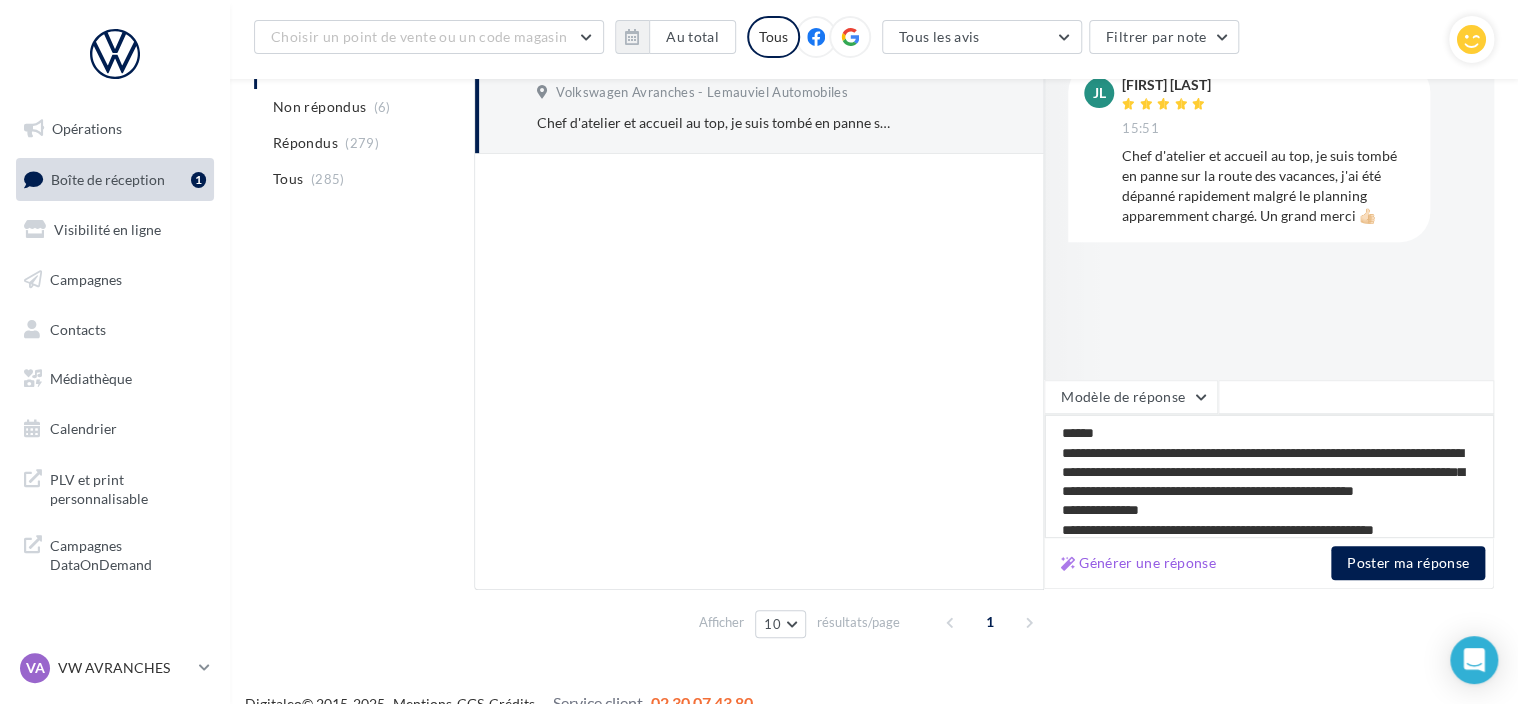 type on "**********" 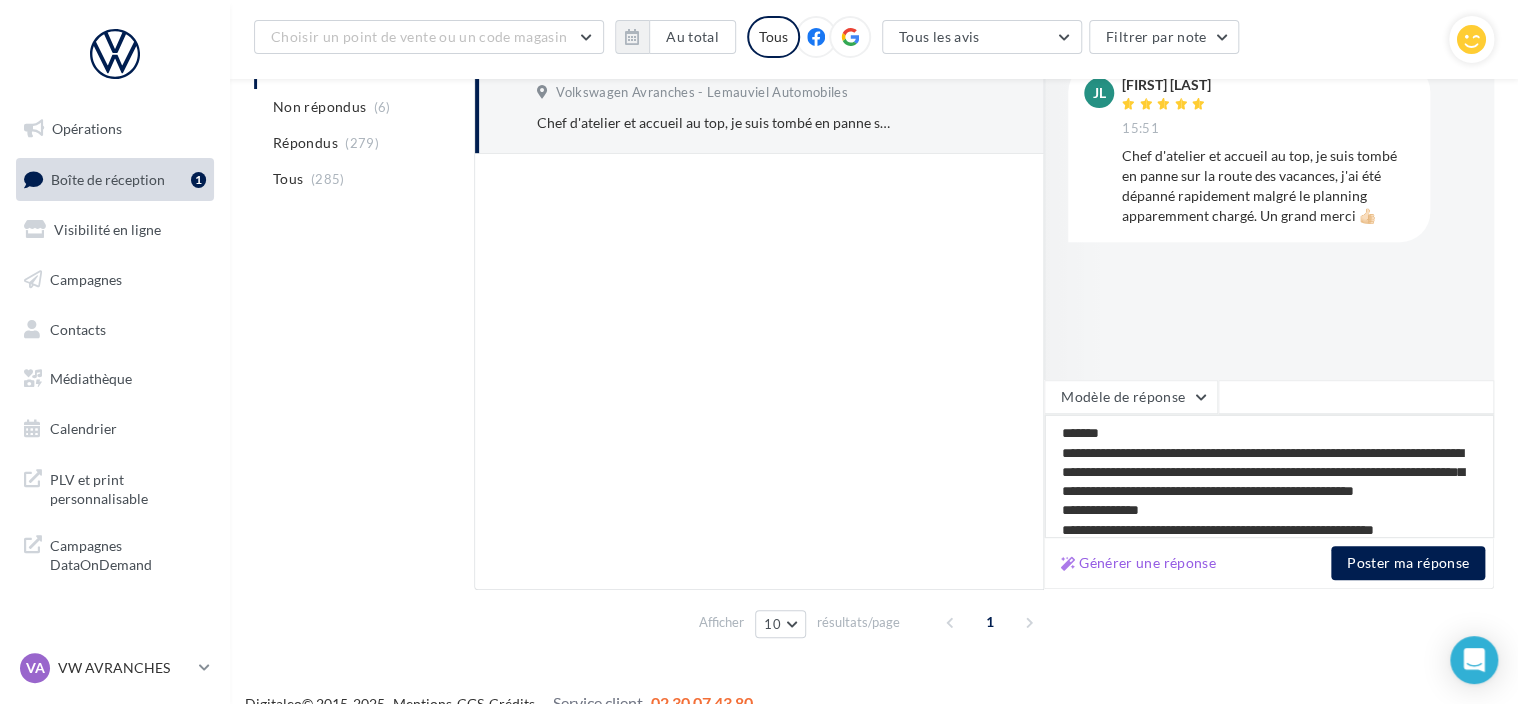 type on "**********" 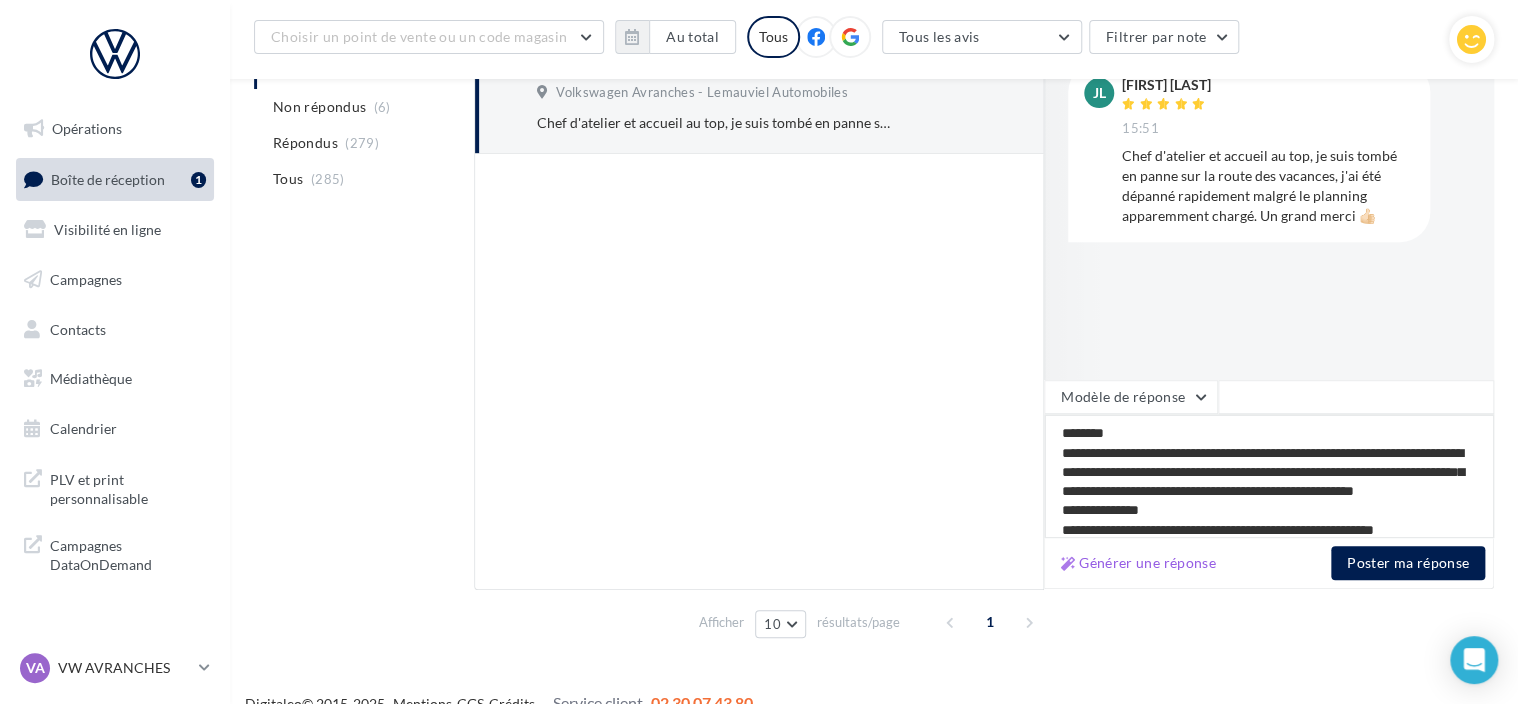 type on "**********" 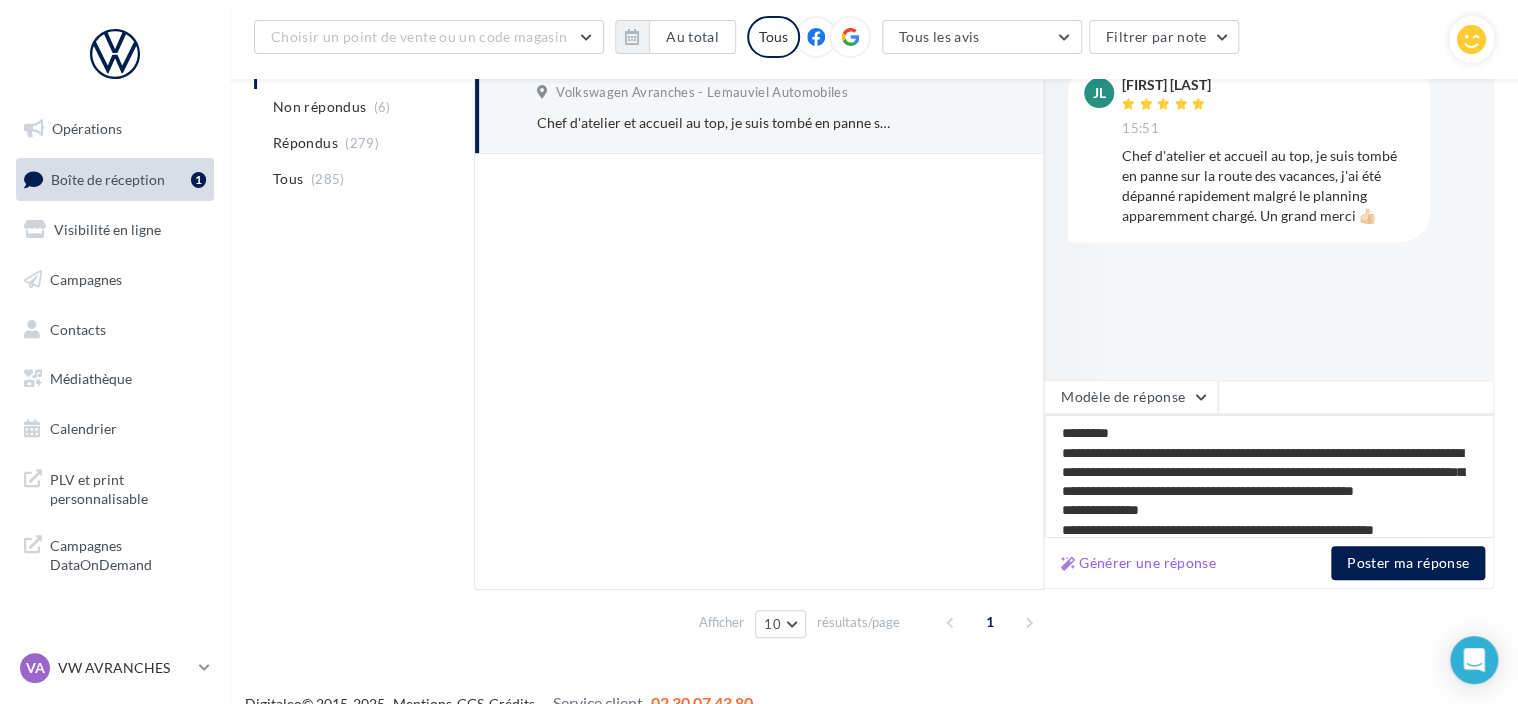 type on "**********" 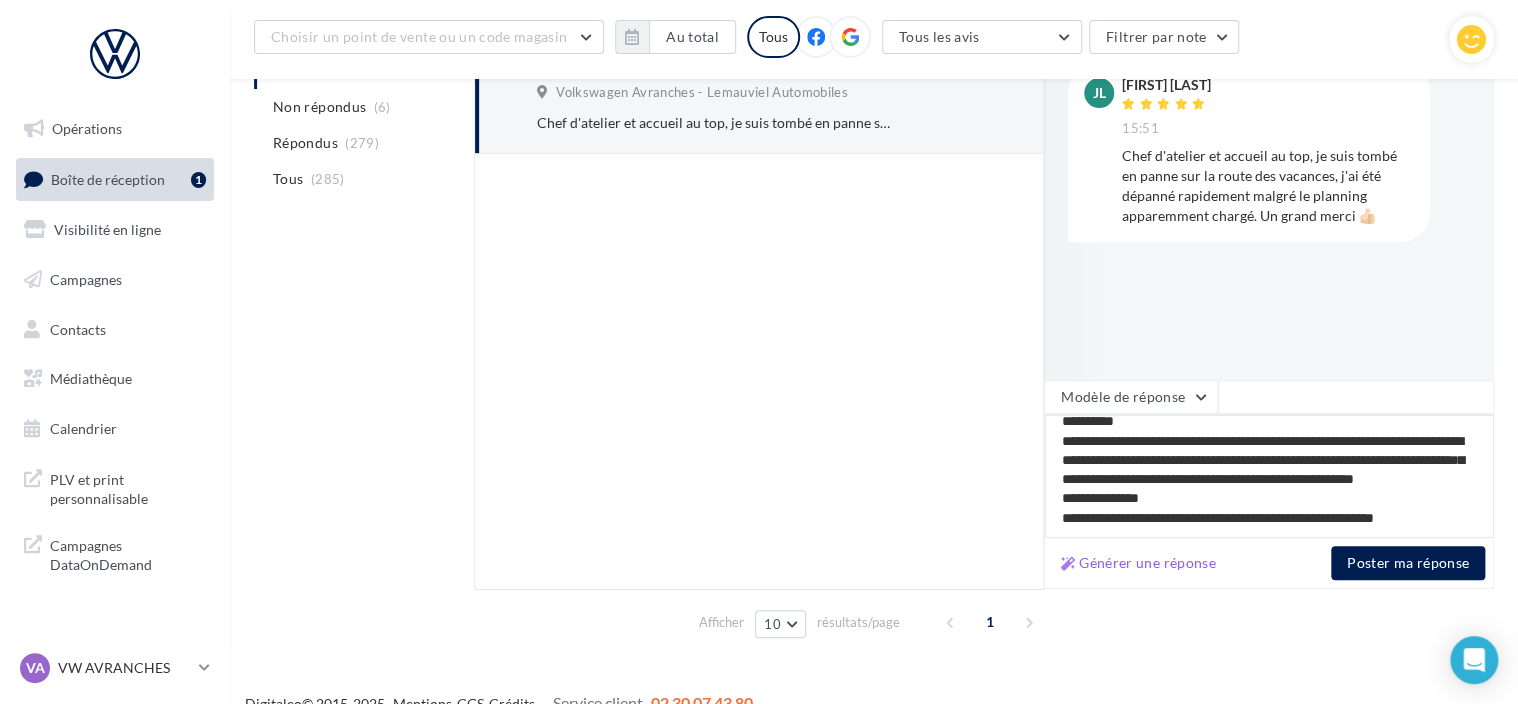 scroll, scrollTop: 29, scrollLeft: 0, axis: vertical 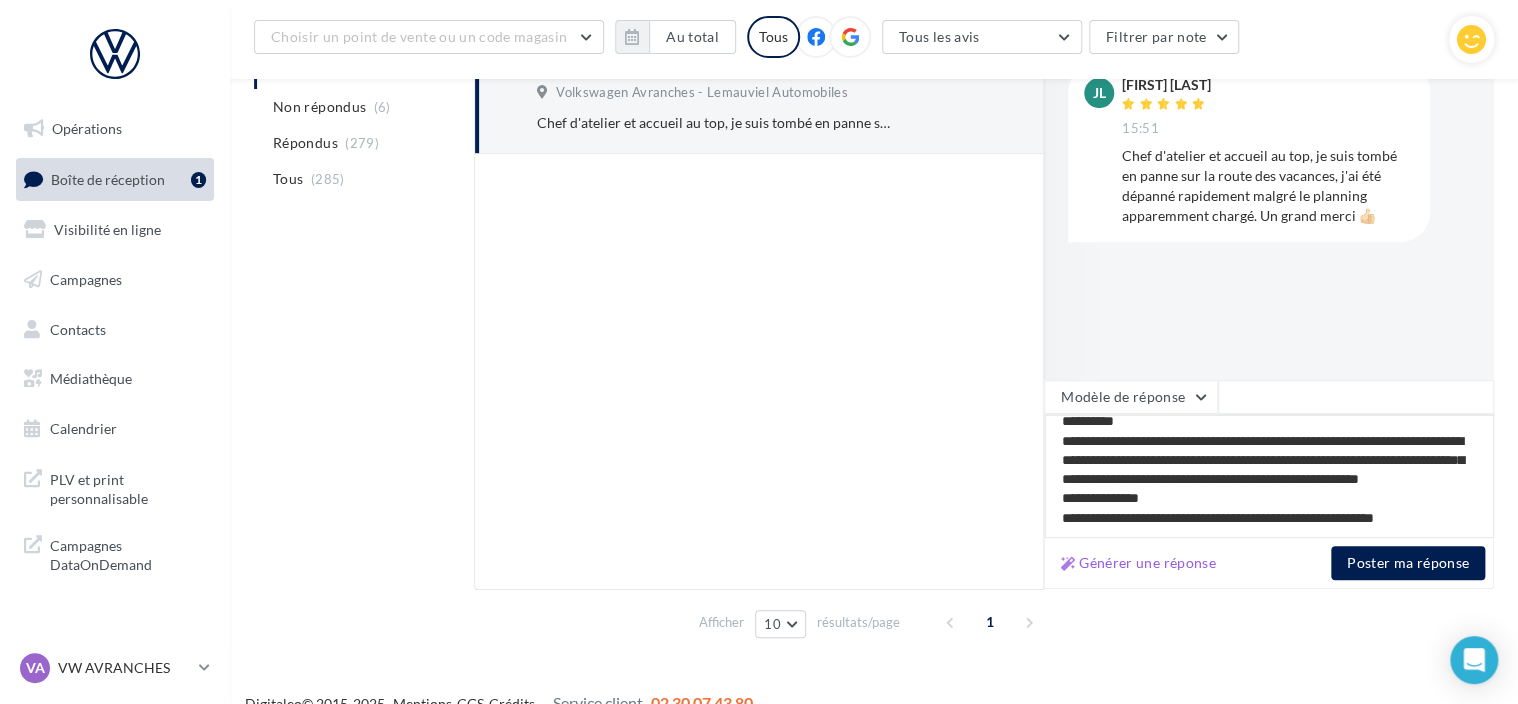 type on "**********" 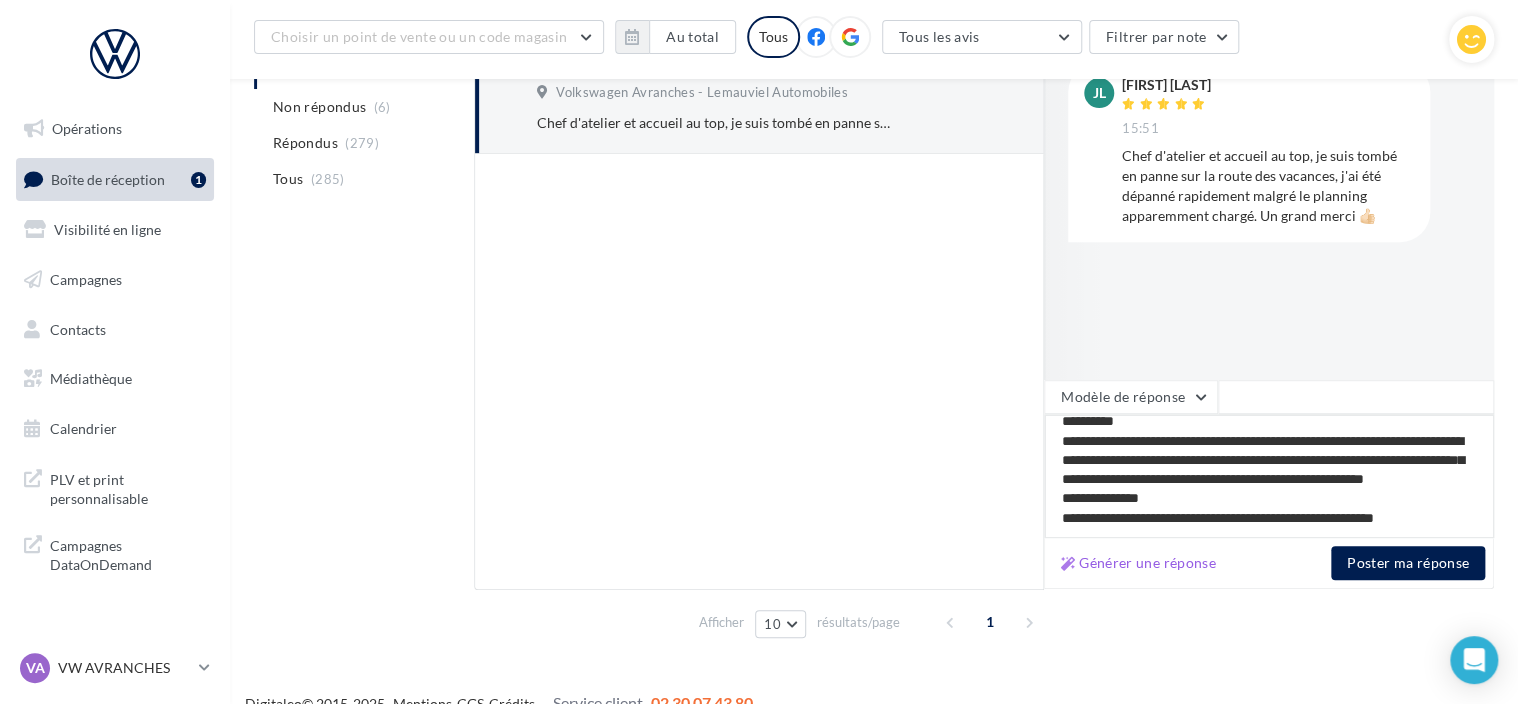 type on "**********" 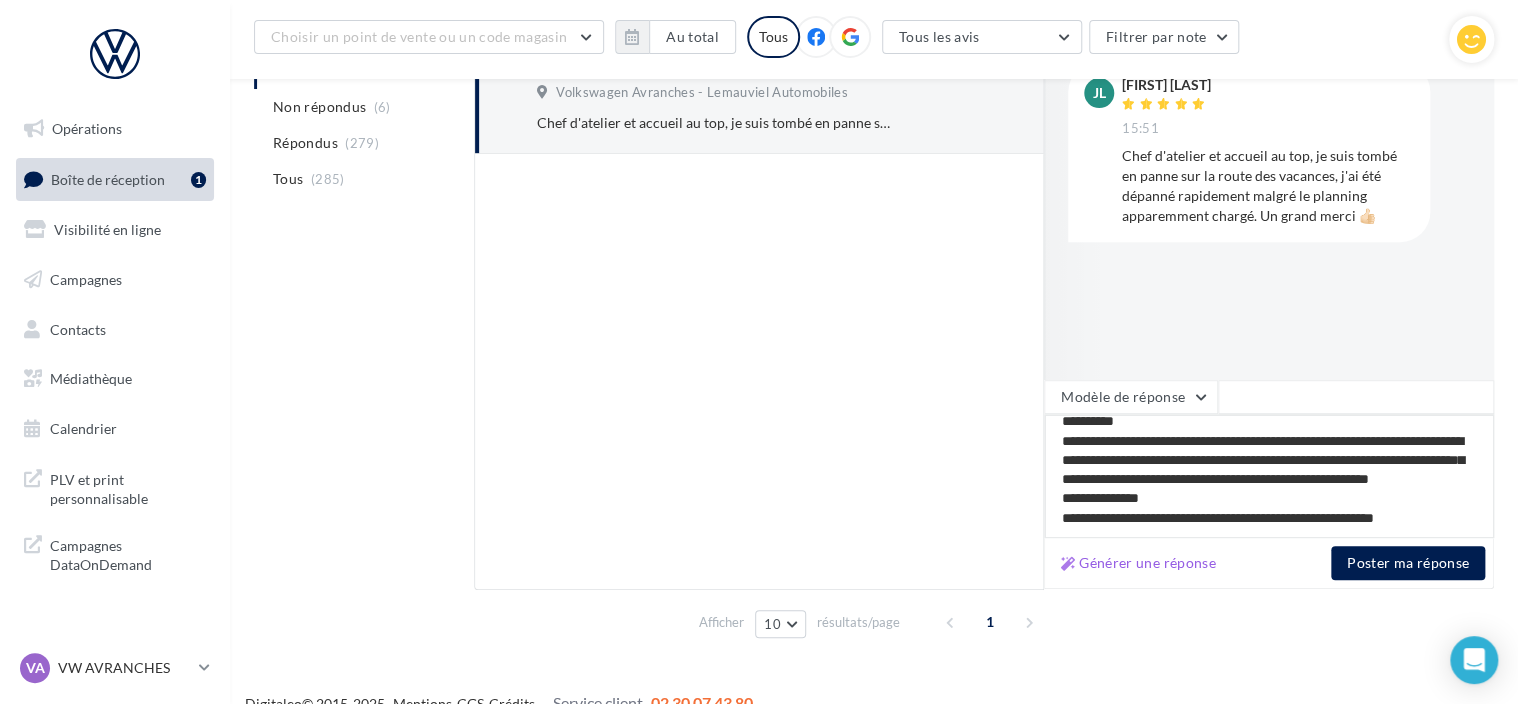 type on "**********" 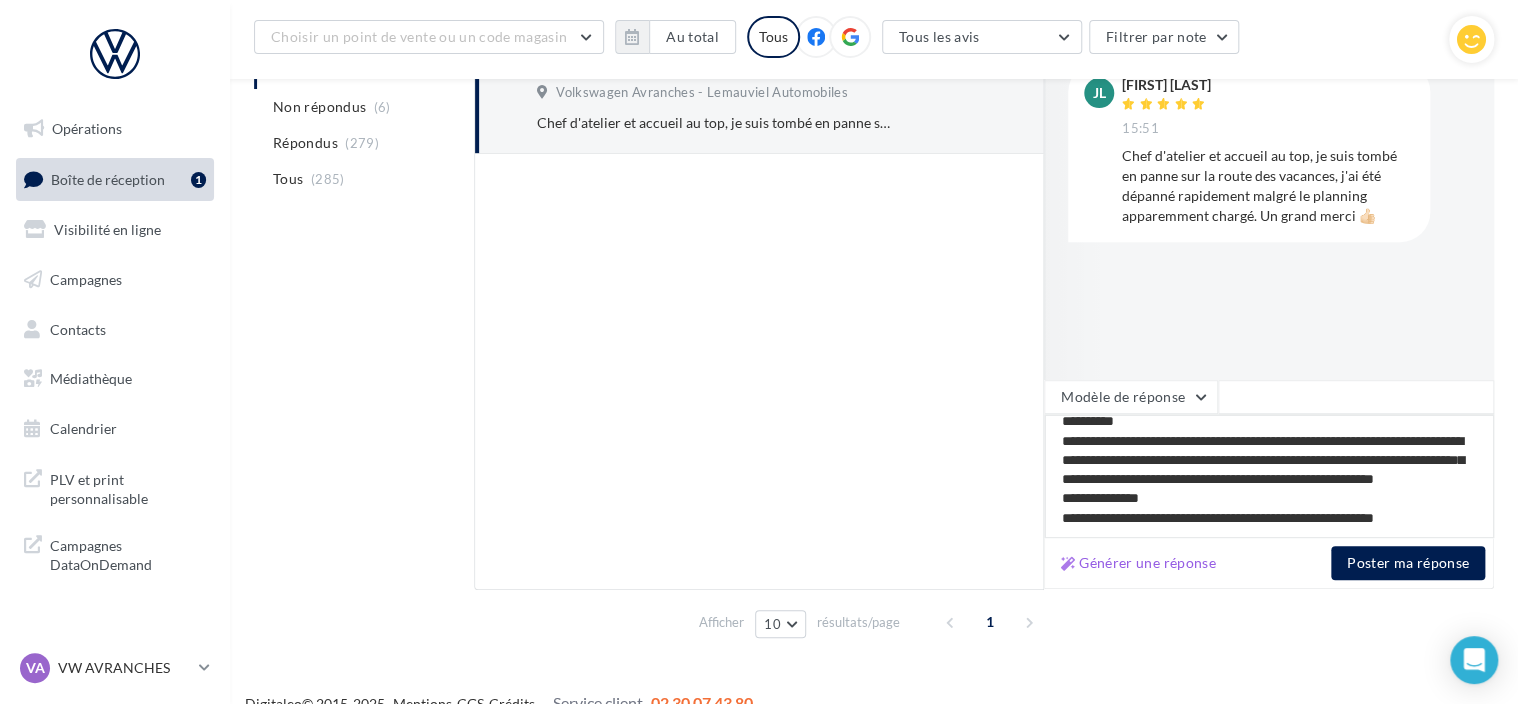 type on "**********" 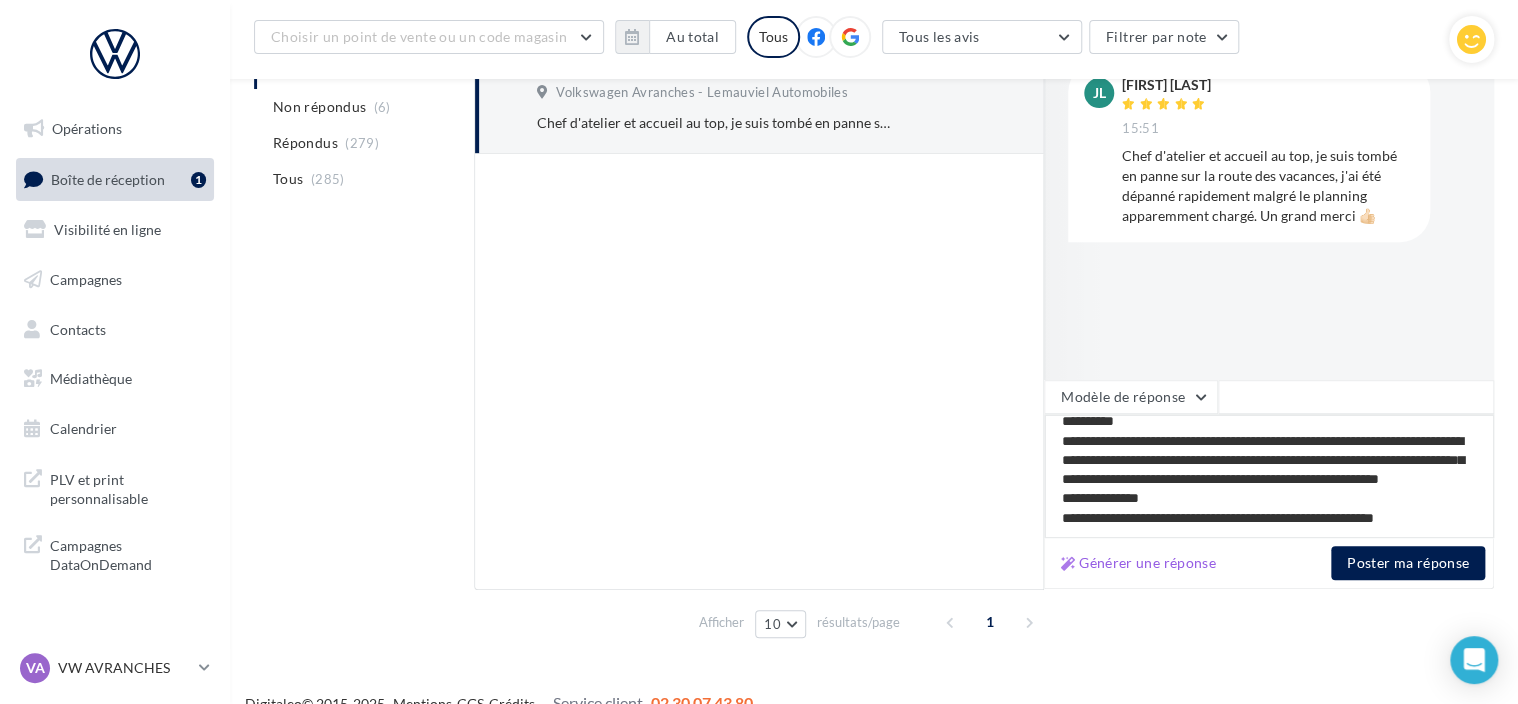 drag, startPoint x: 1357, startPoint y: 516, endPoint x: 1519, endPoint y: 520, distance: 162.04938 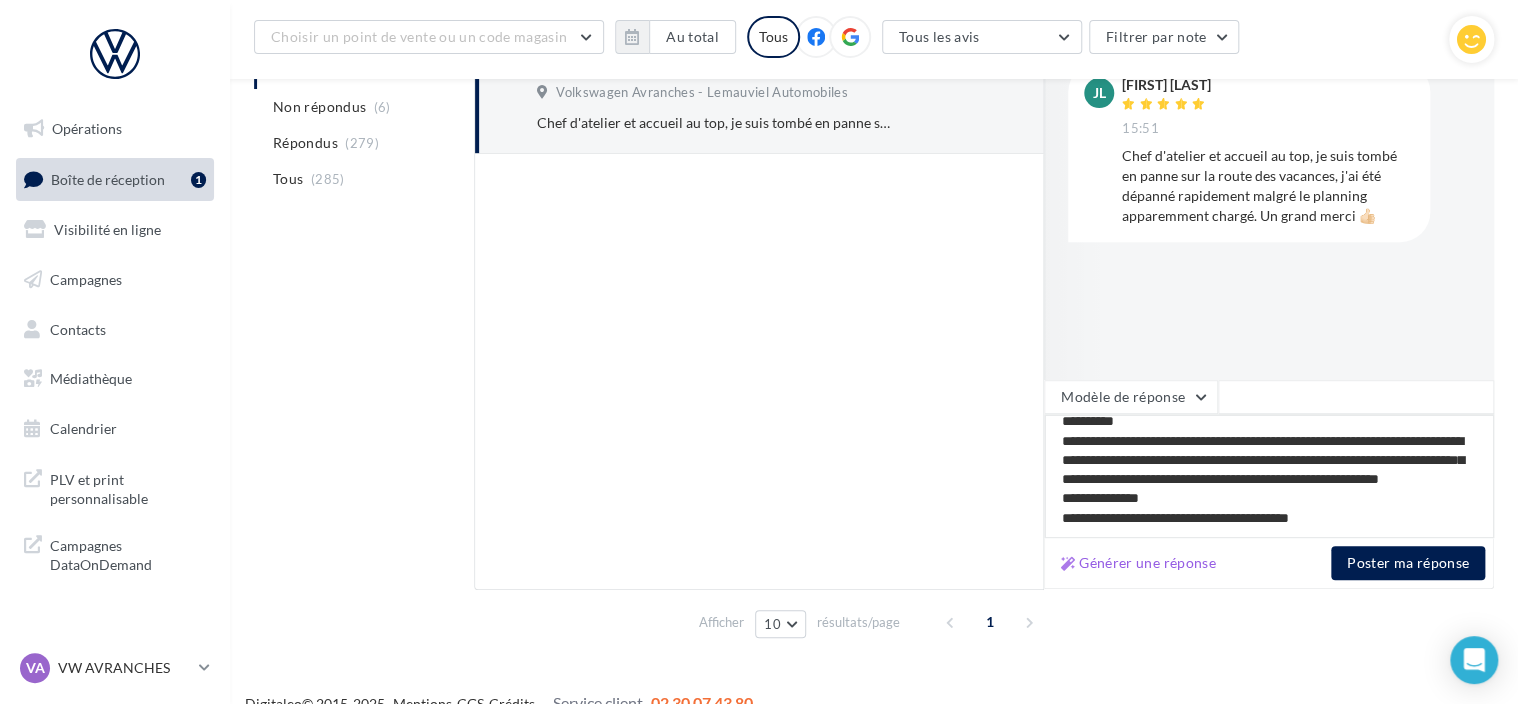 type on "**********" 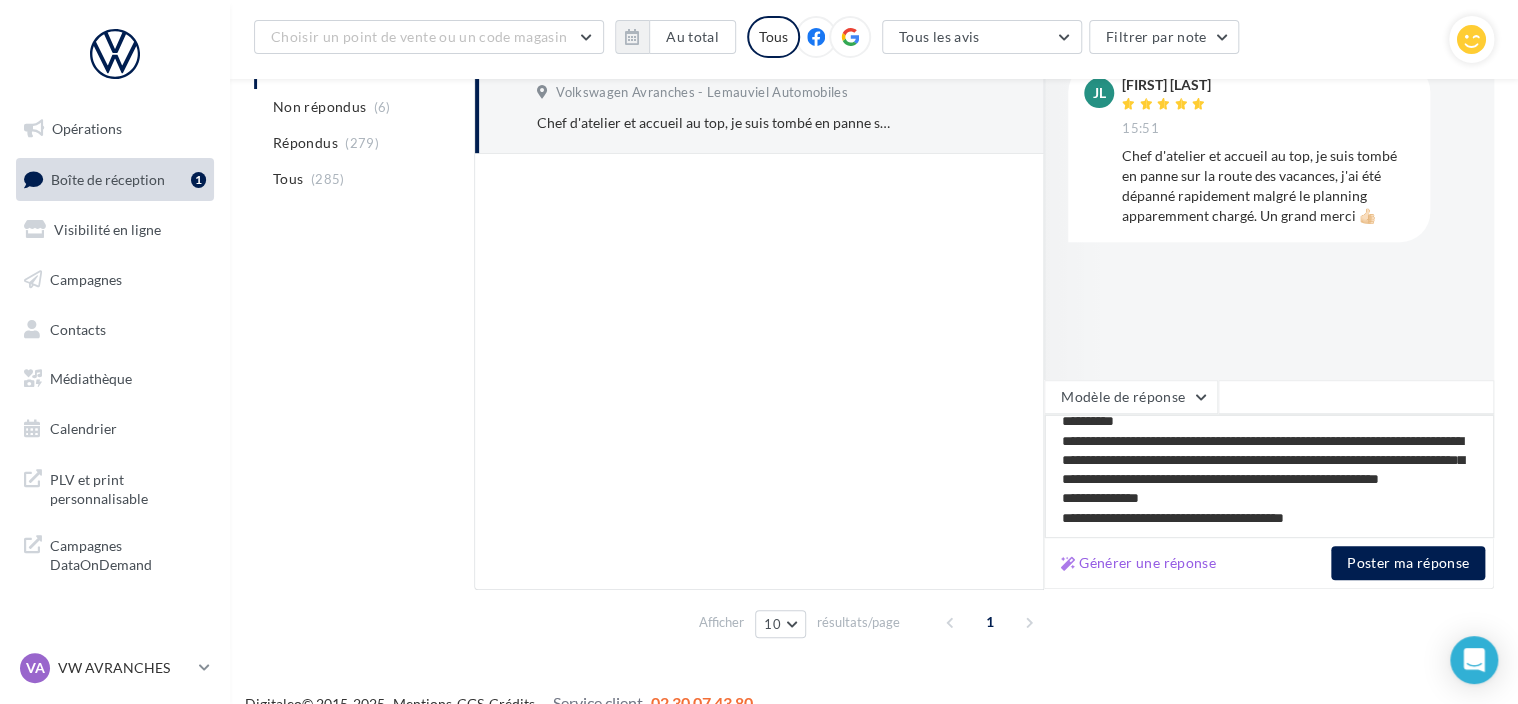 click on "**********" at bounding box center (1269, 476) 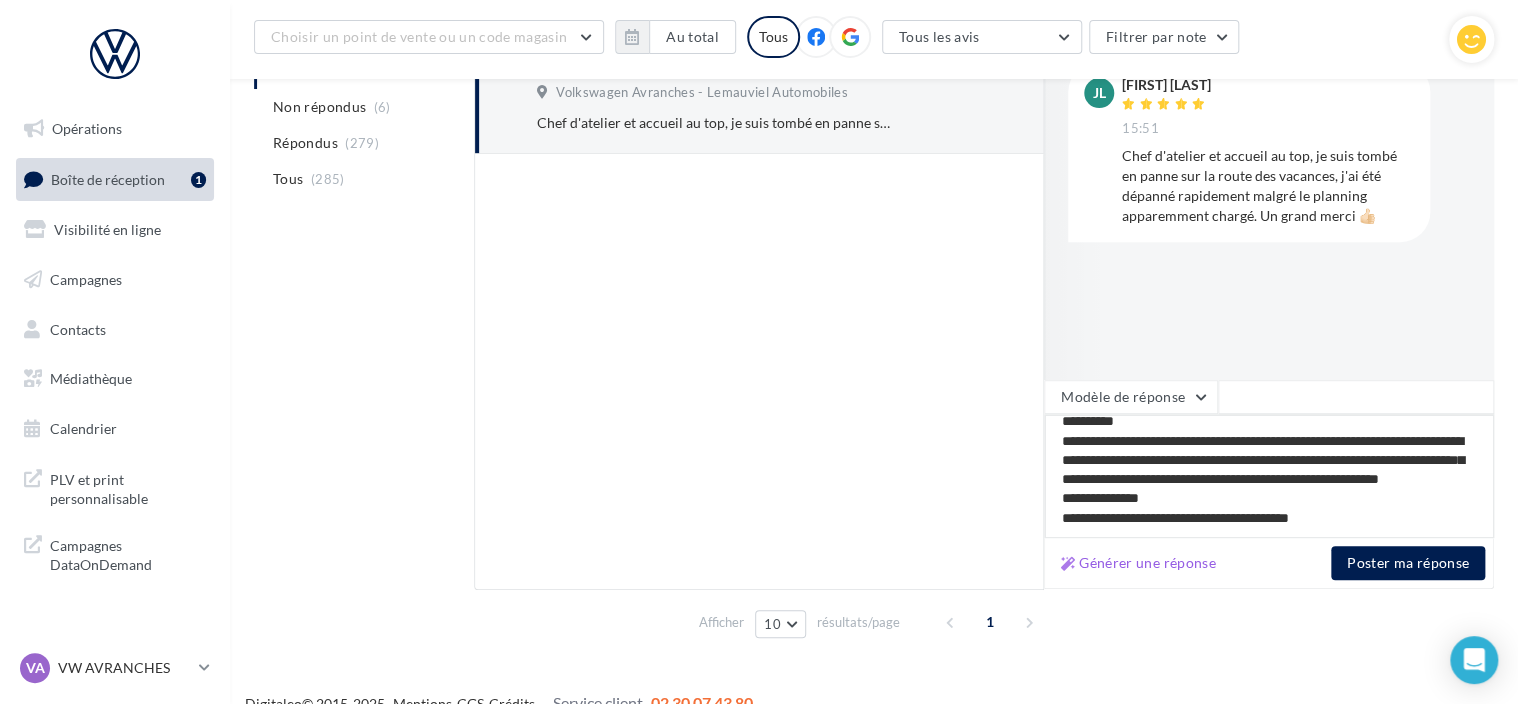 type on "**********" 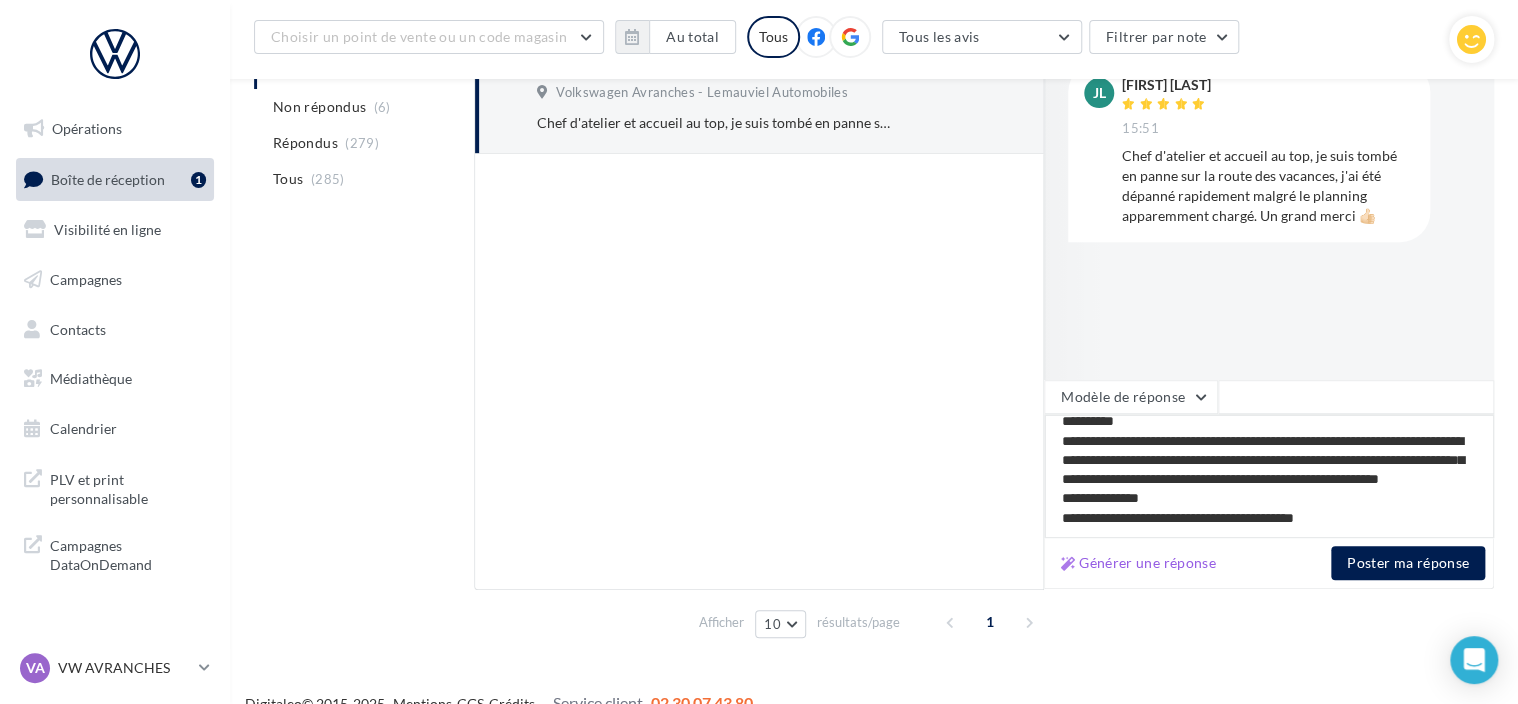 type on "**********" 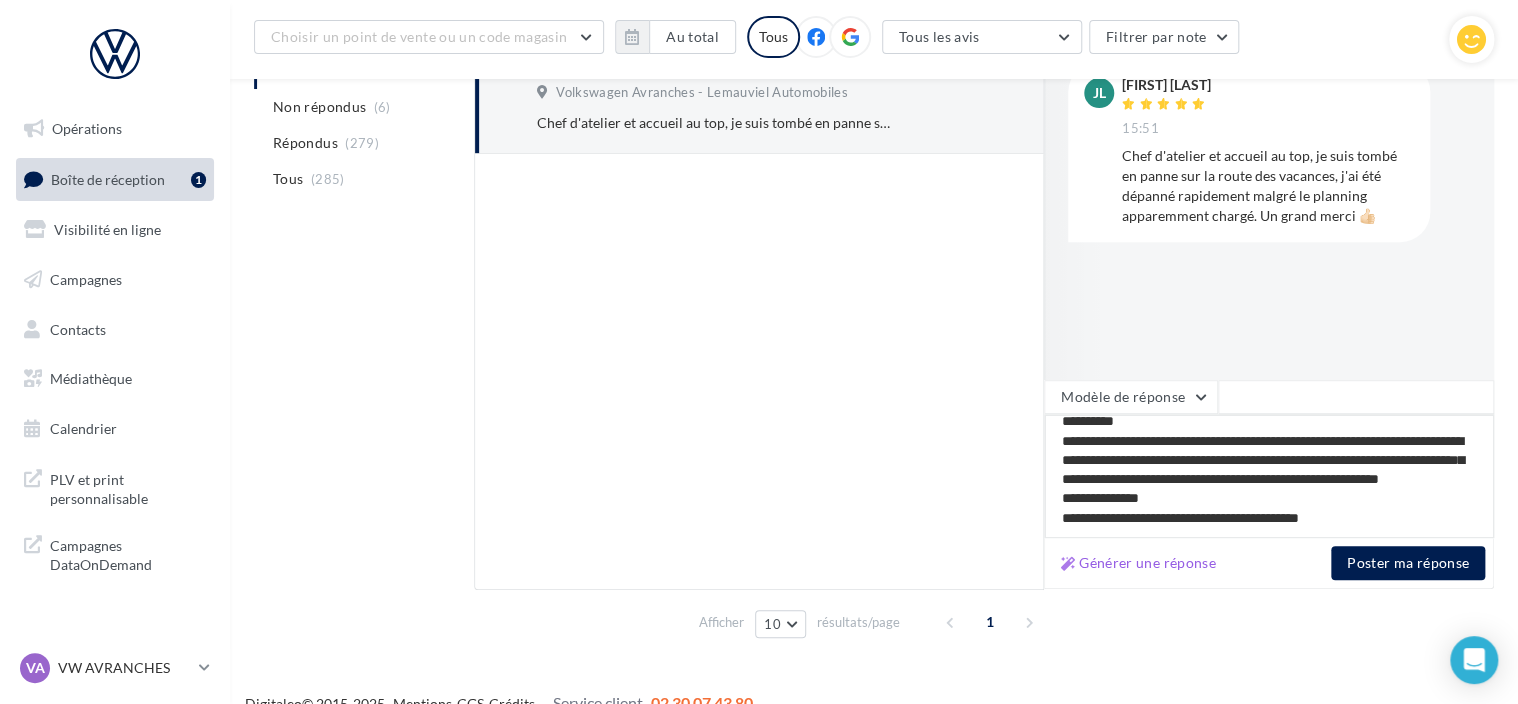 type on "**********" 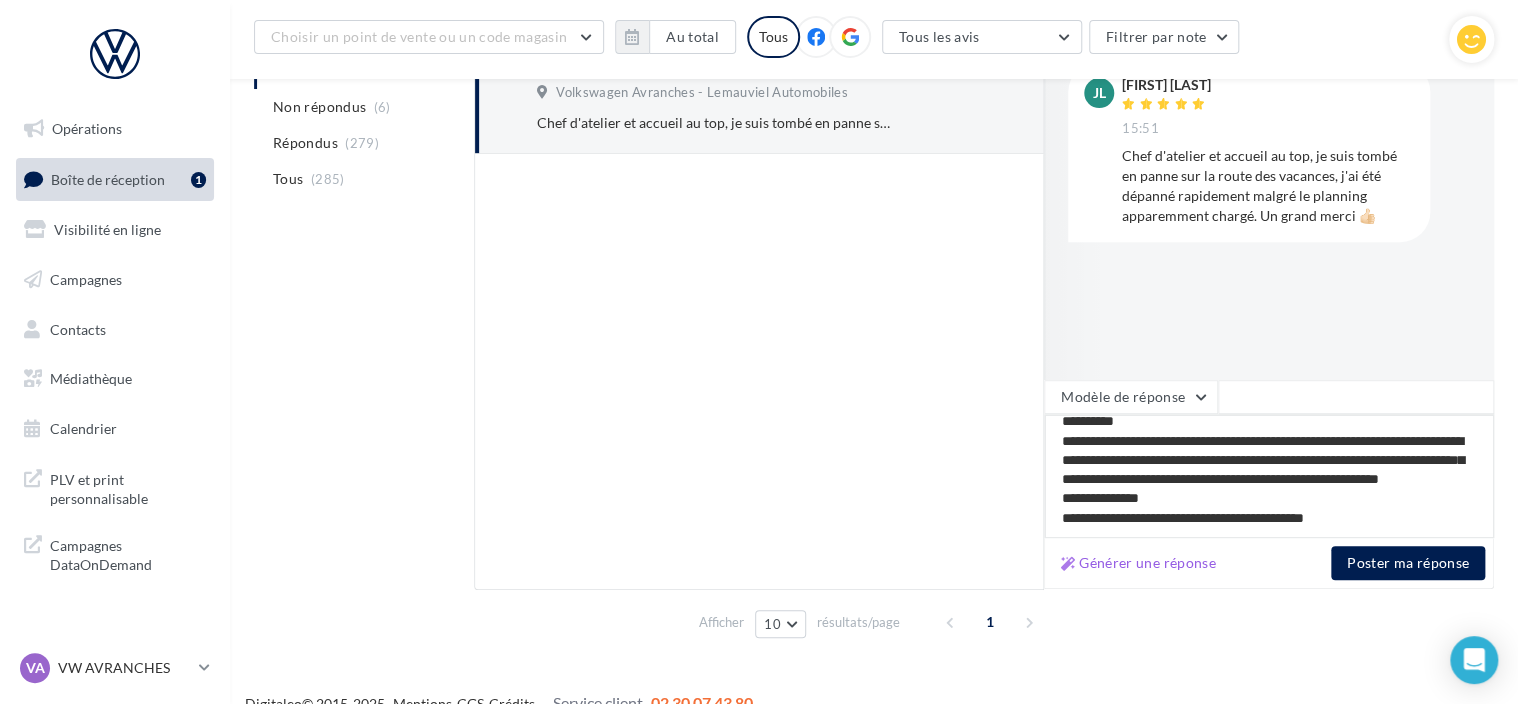 type on "**********" 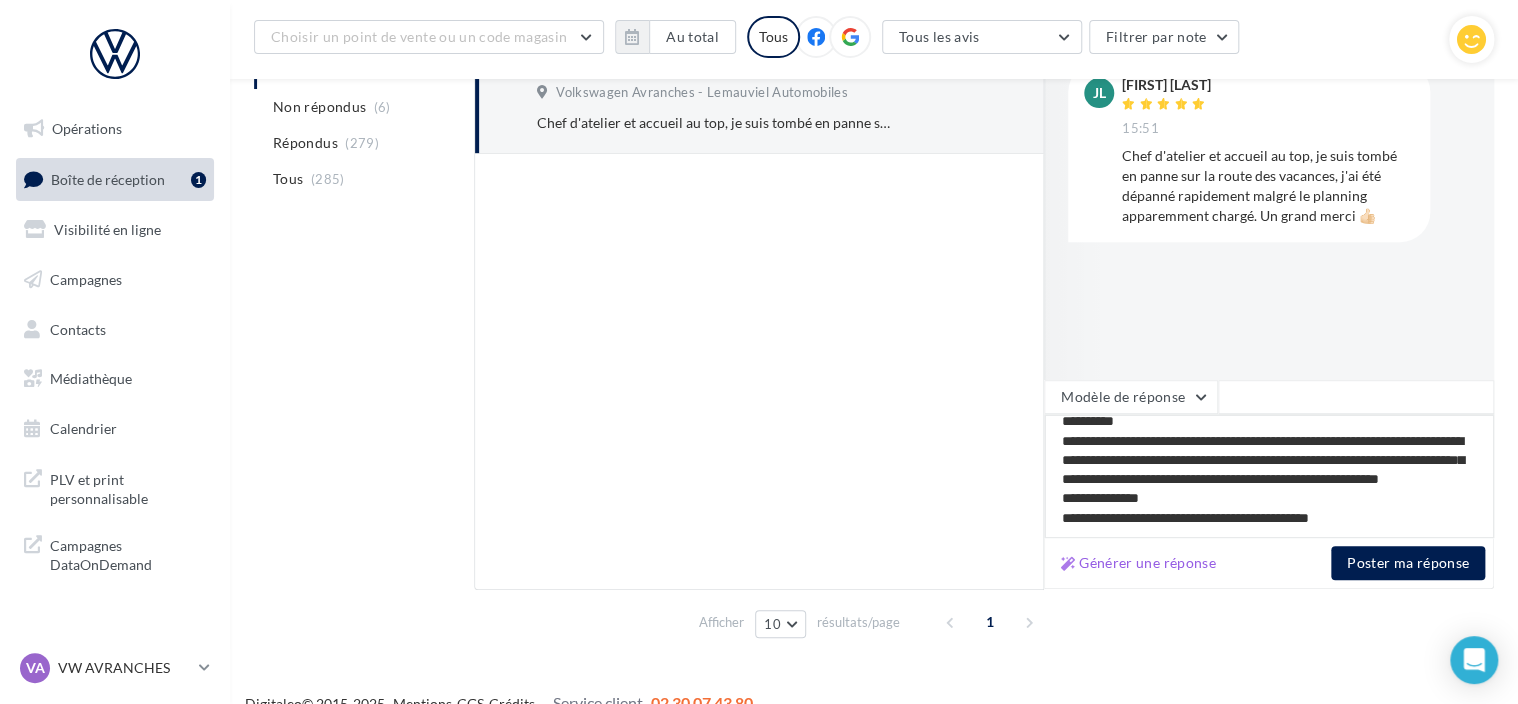type on "**********" 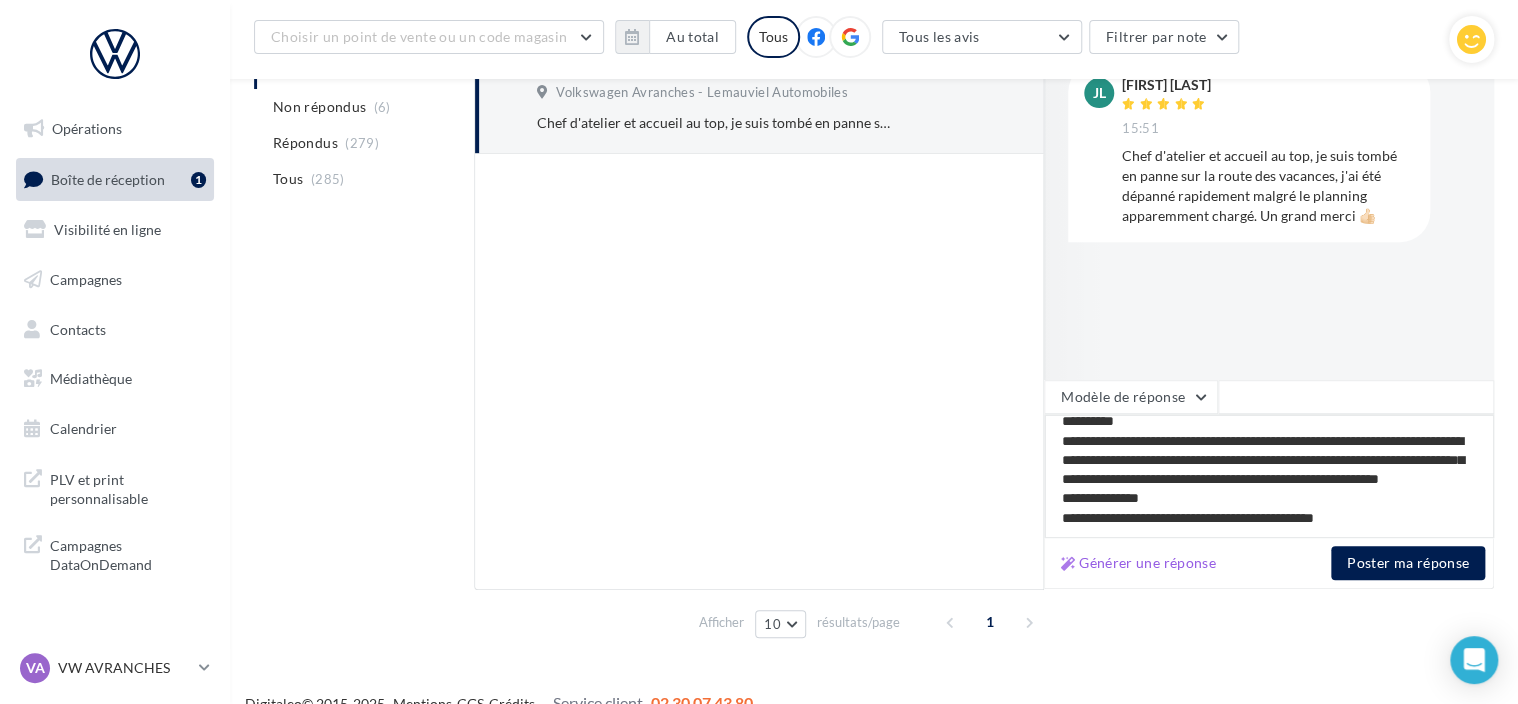 type on "**********" 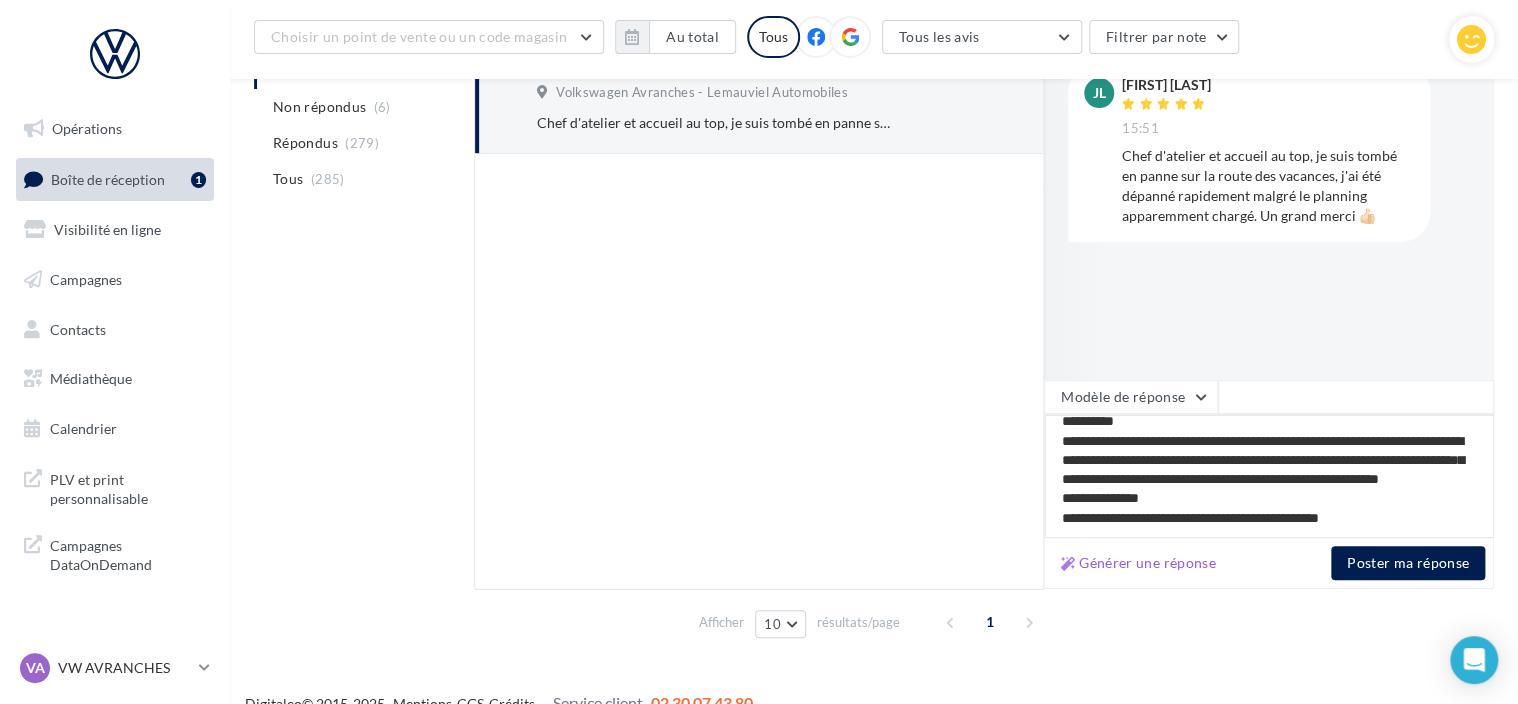type on "**********" 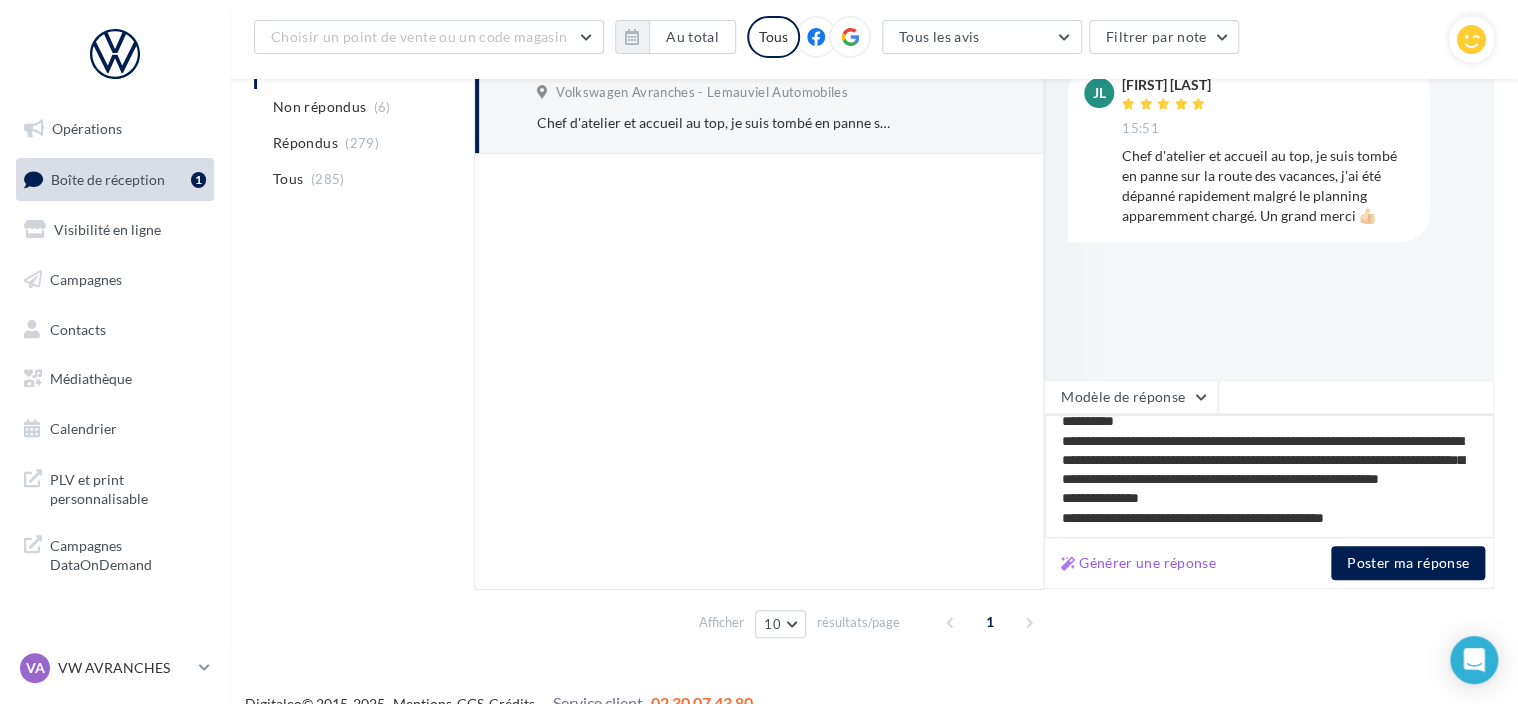 type on "**********" 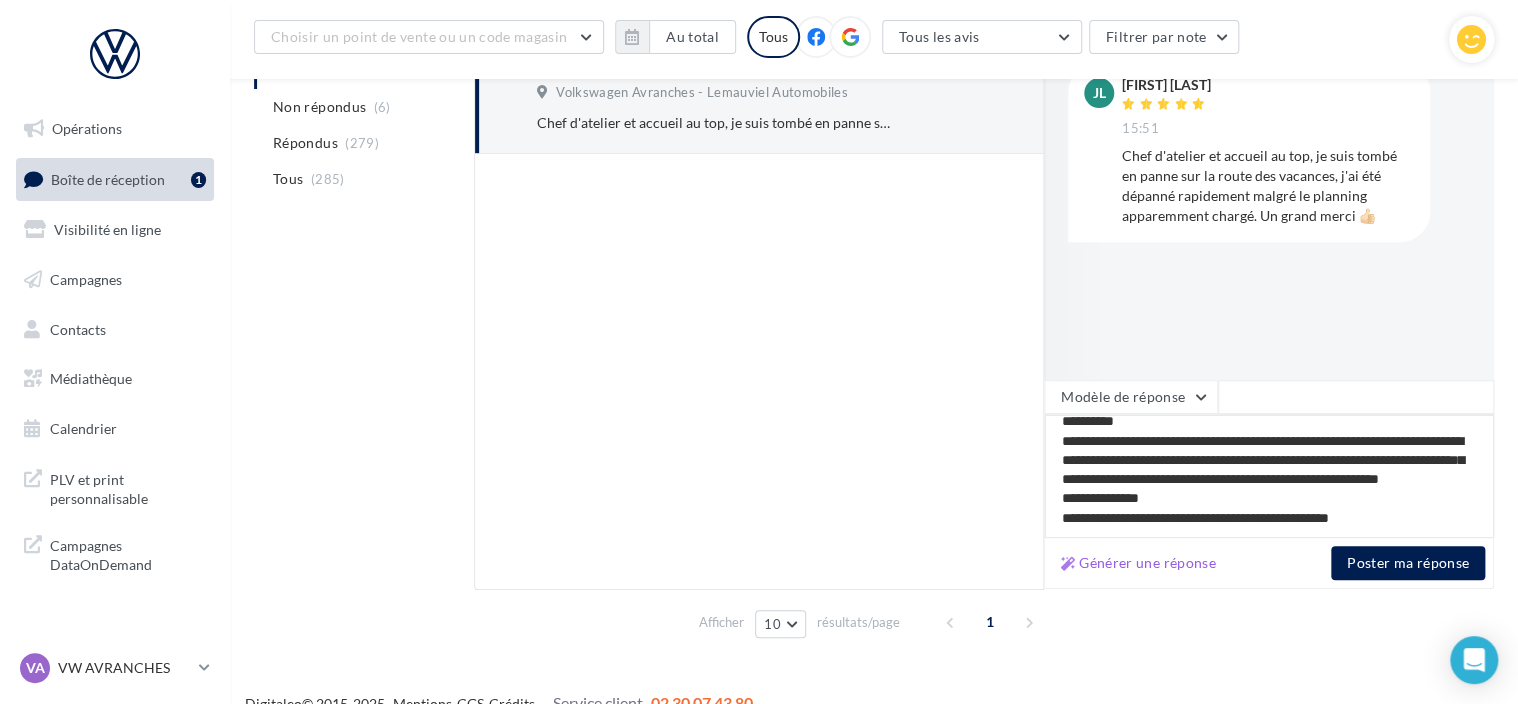 click on "**********" at bounding box center [1269, 476] 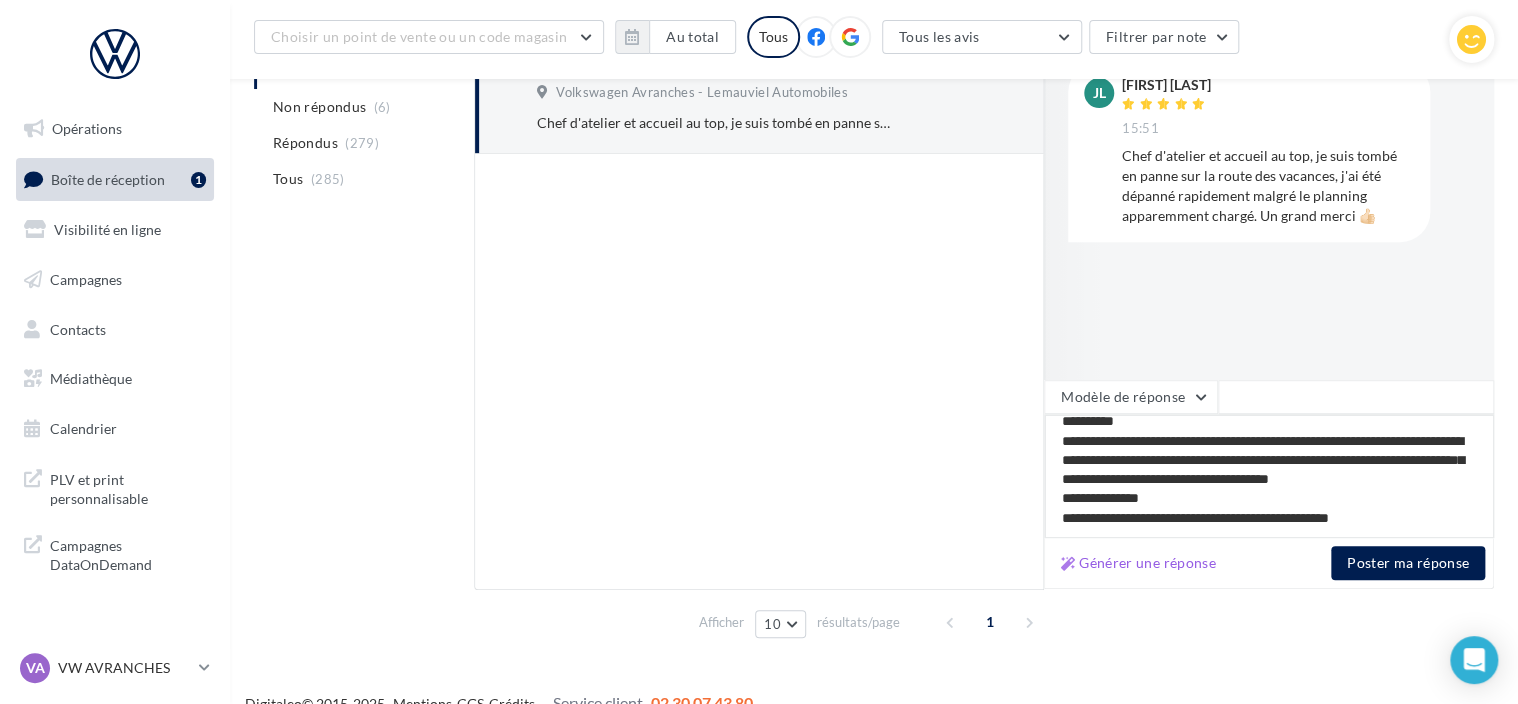 type on "**********" 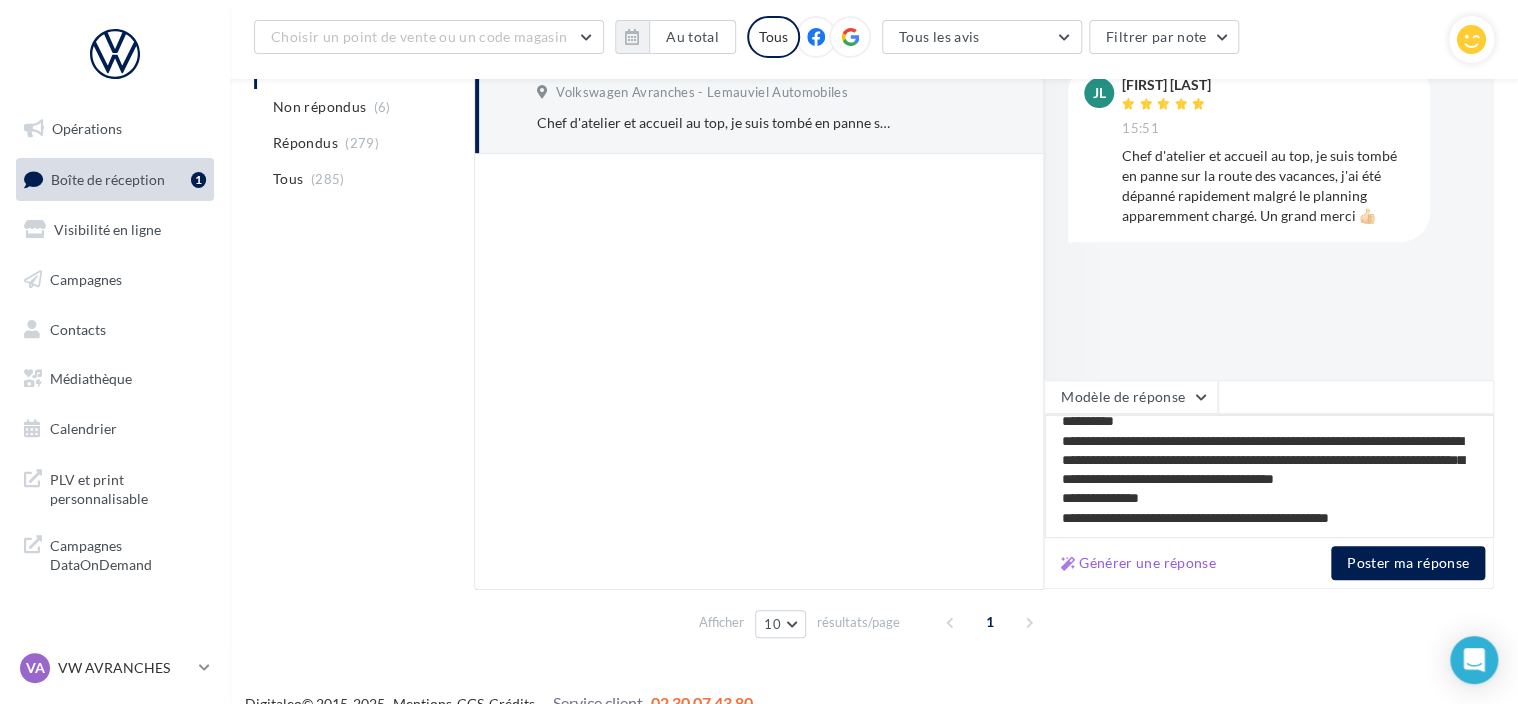 type on "**********" 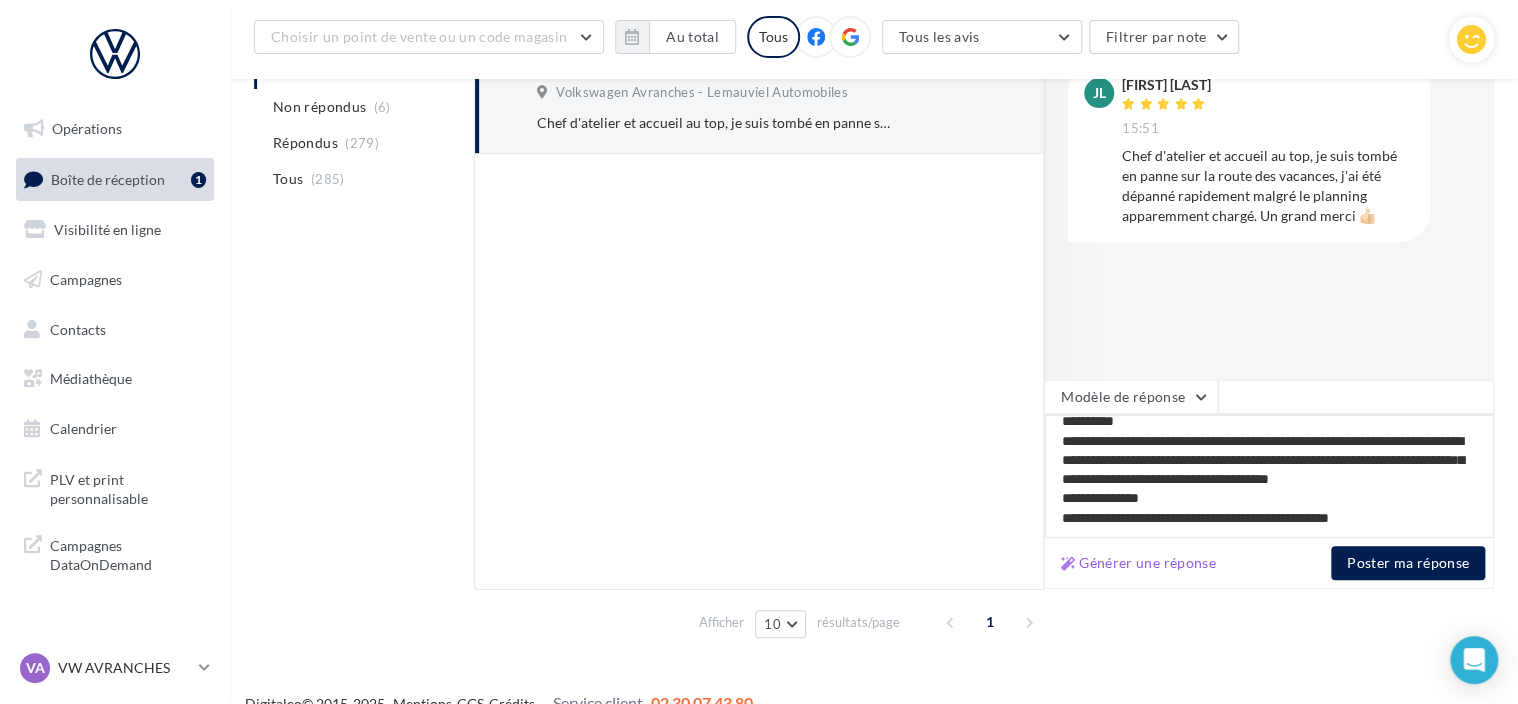 type on "**********" 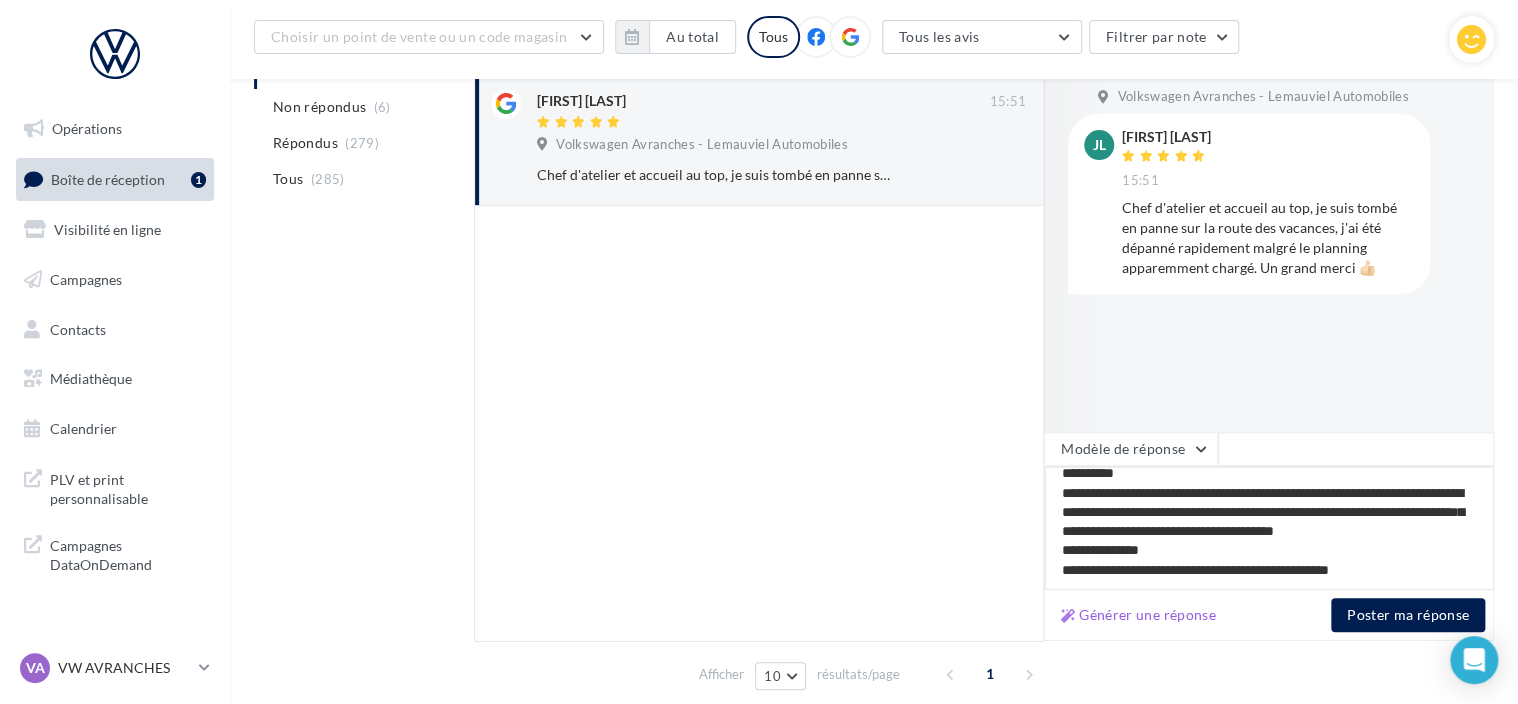 scroll, scrollTop: 264, scrollLeft: 0, axis: vertical 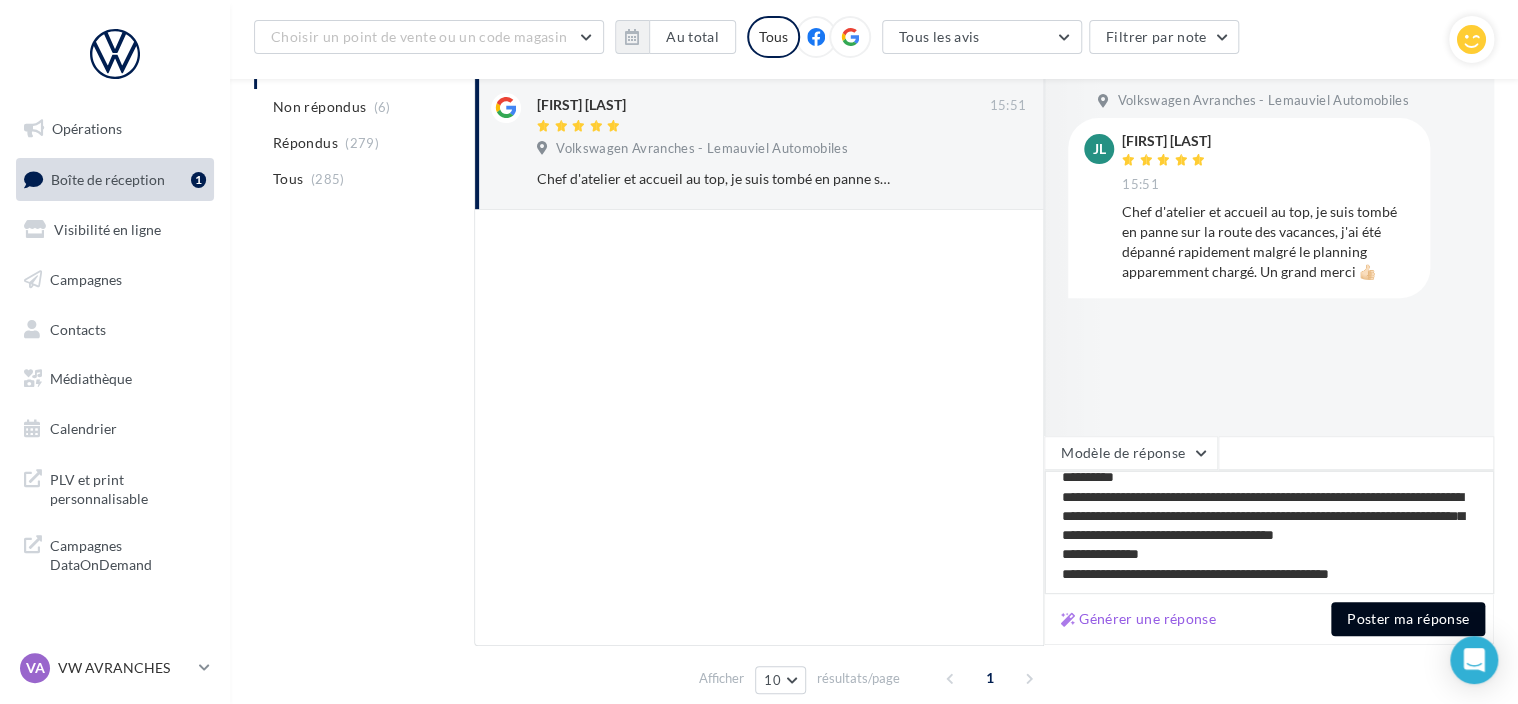 type on "**********" 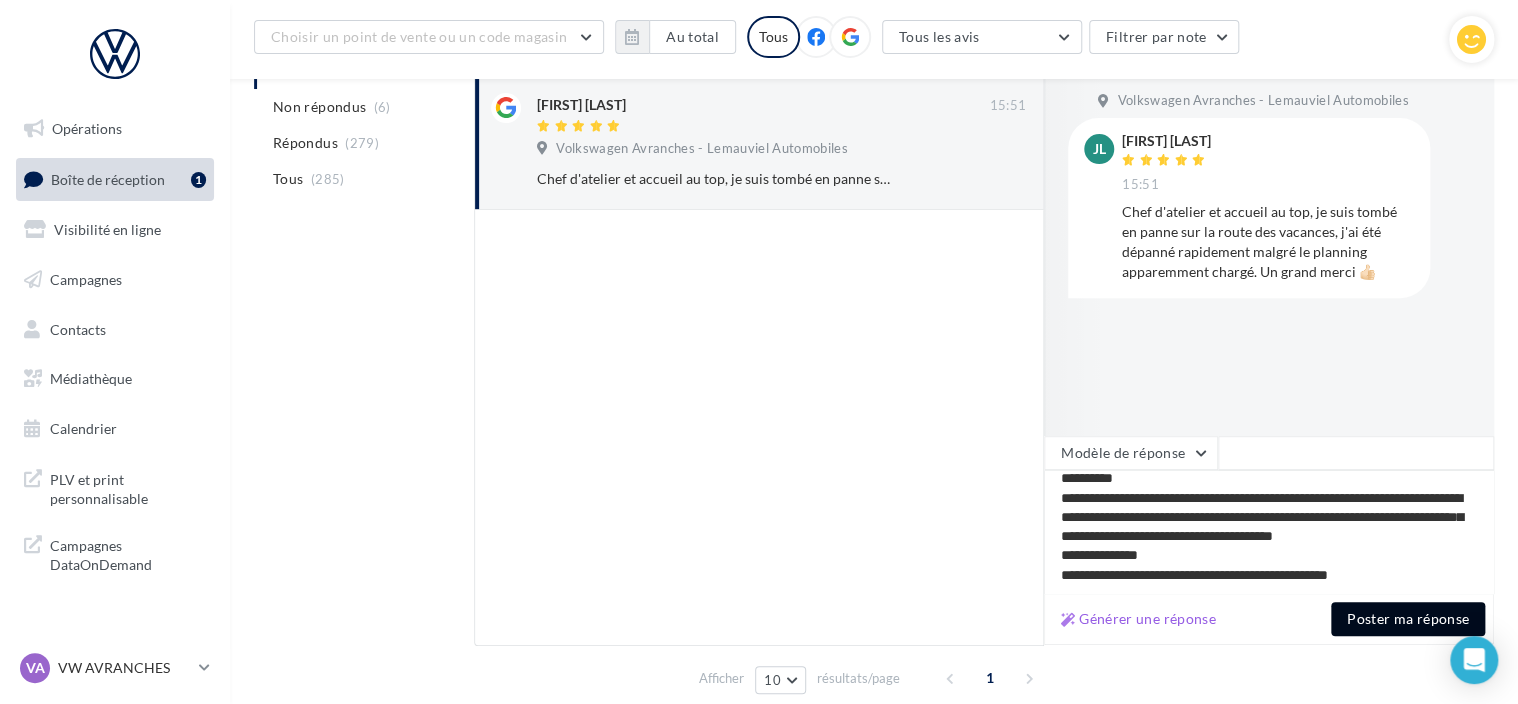 scroll, scrollTop: 28, scrollLeft: 0, axis: vertical 